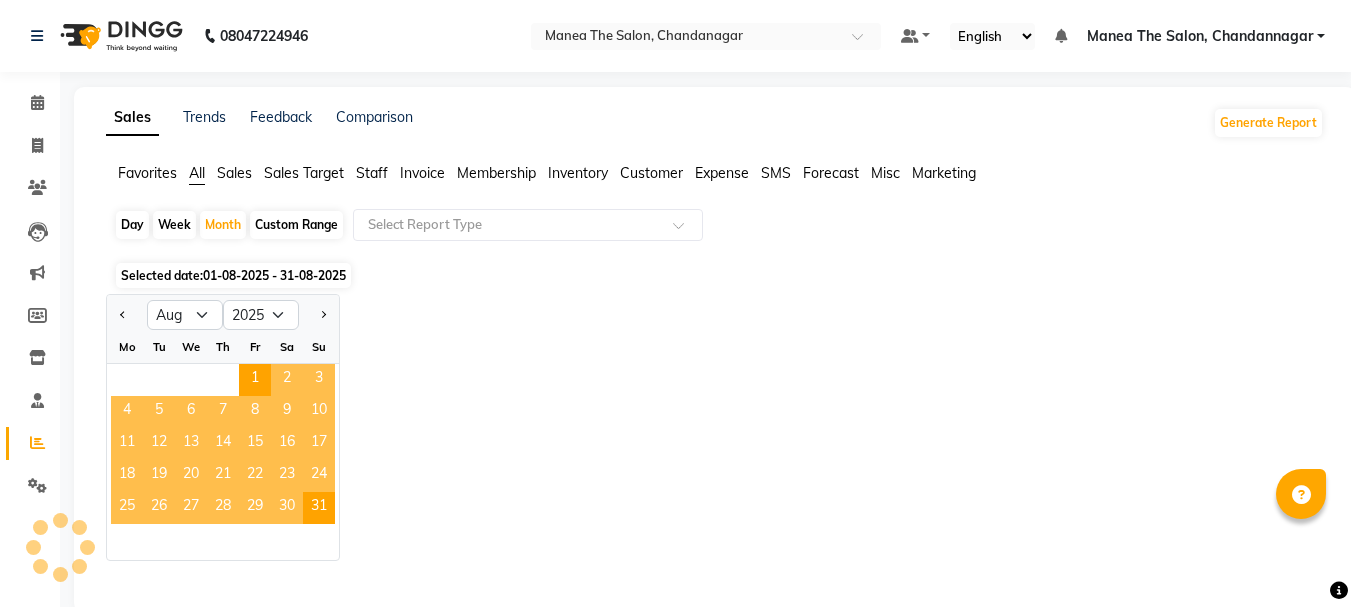 select on "8" 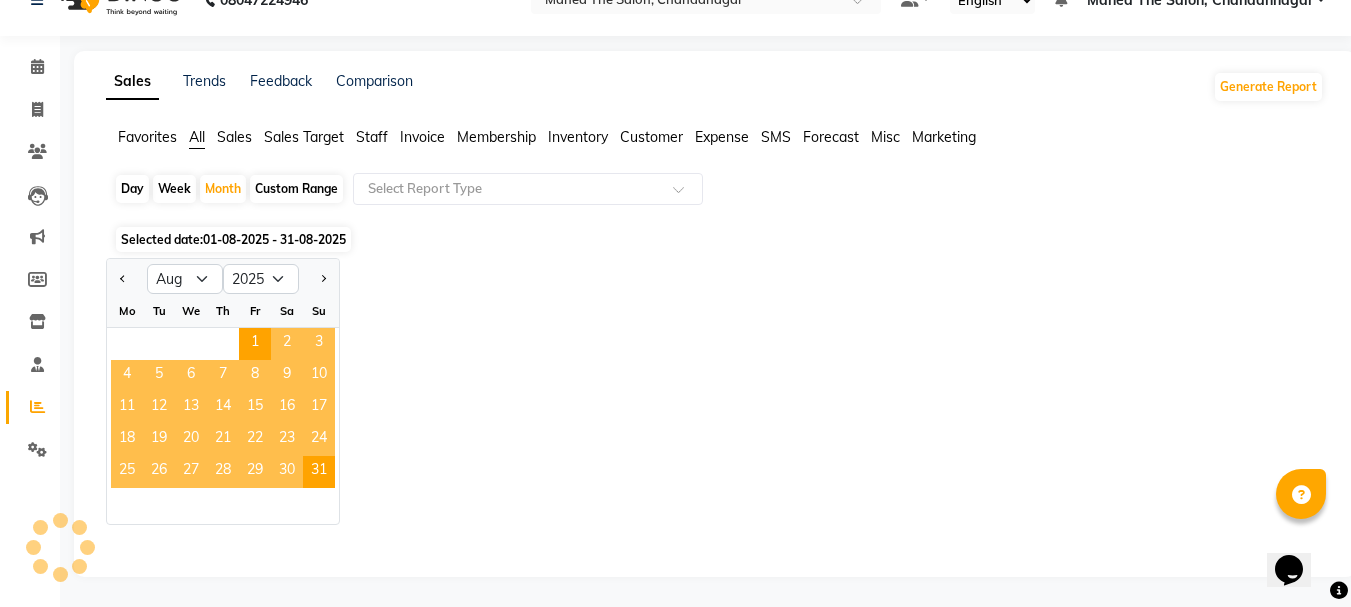 scroll, scrollTop: 0, scrollLeft: 0, axis: both 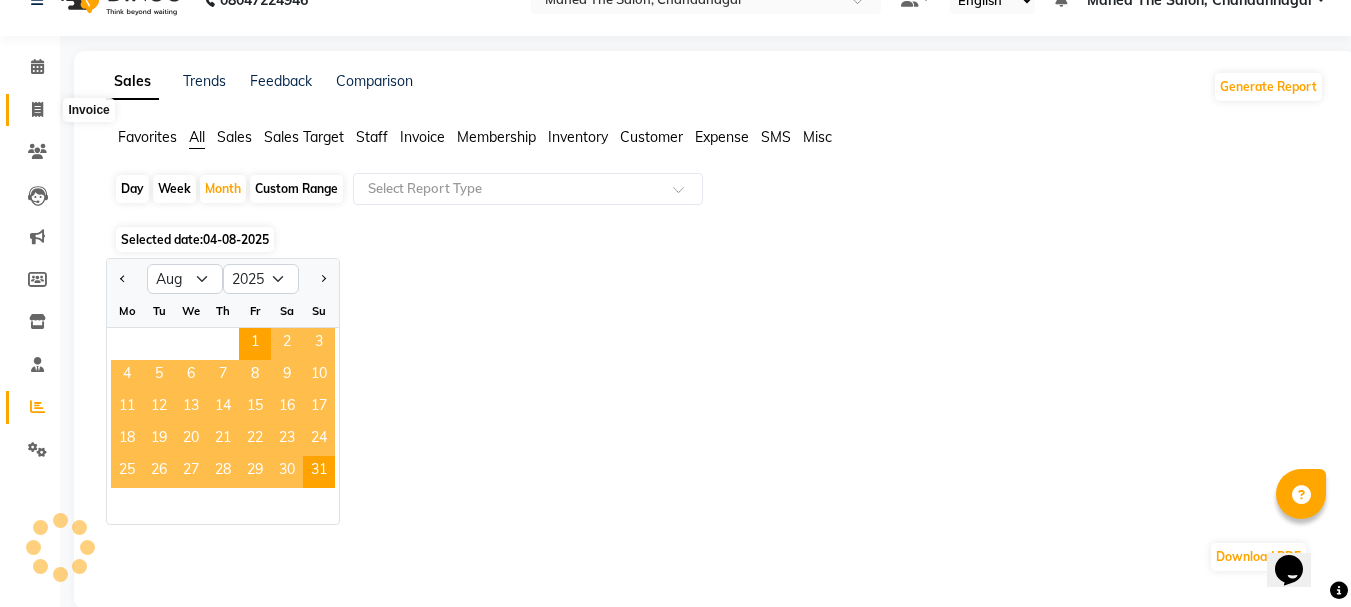 click 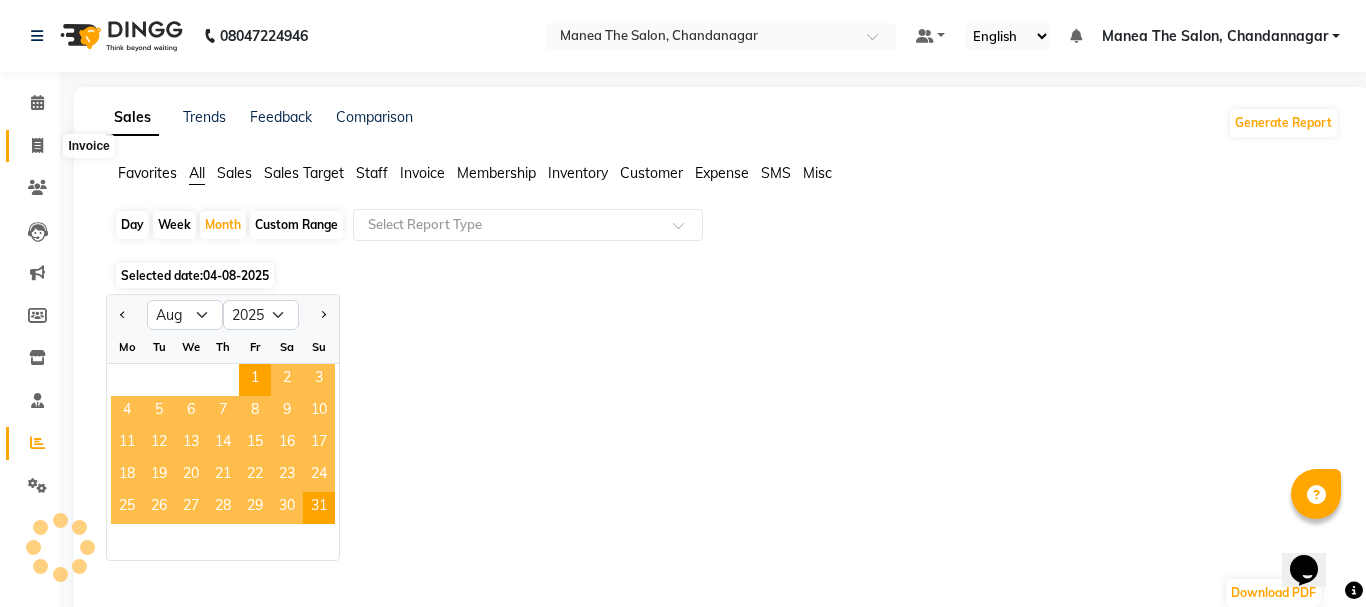 select on "service" 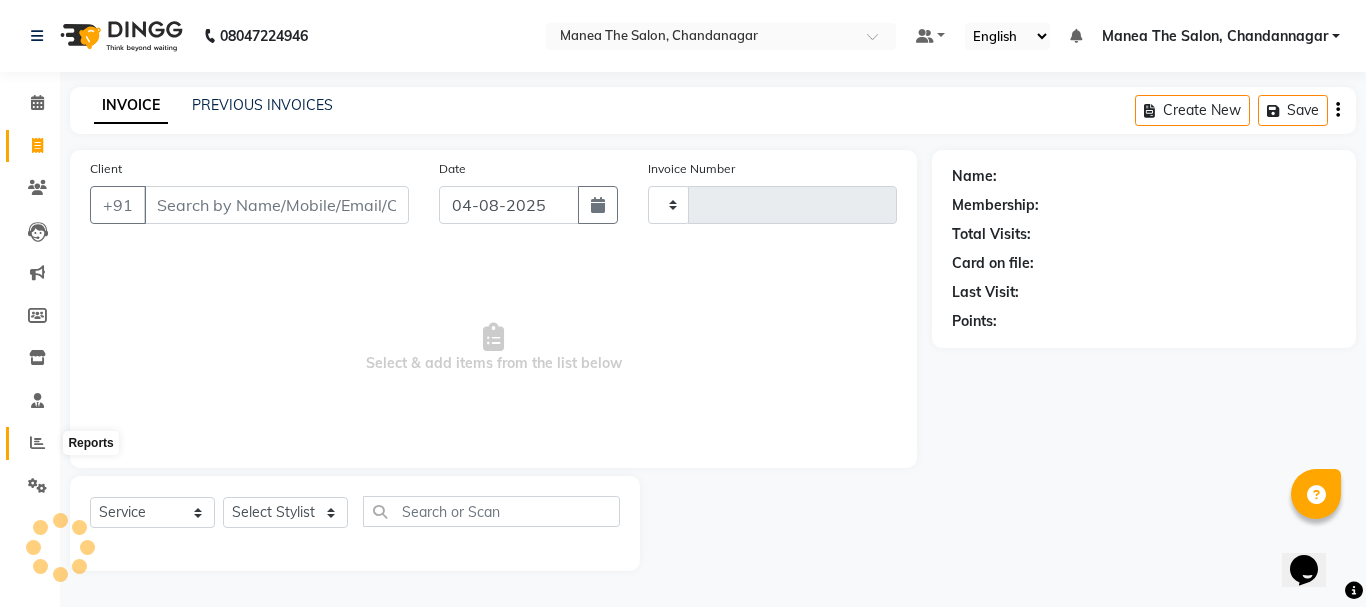 click 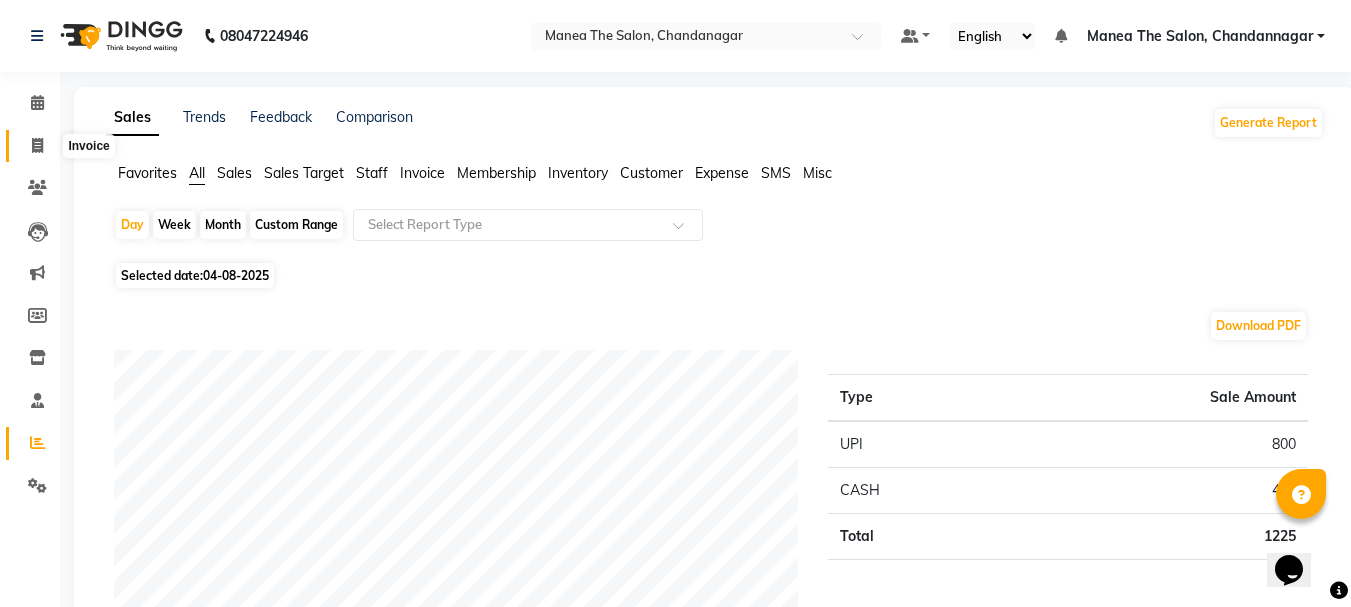 click 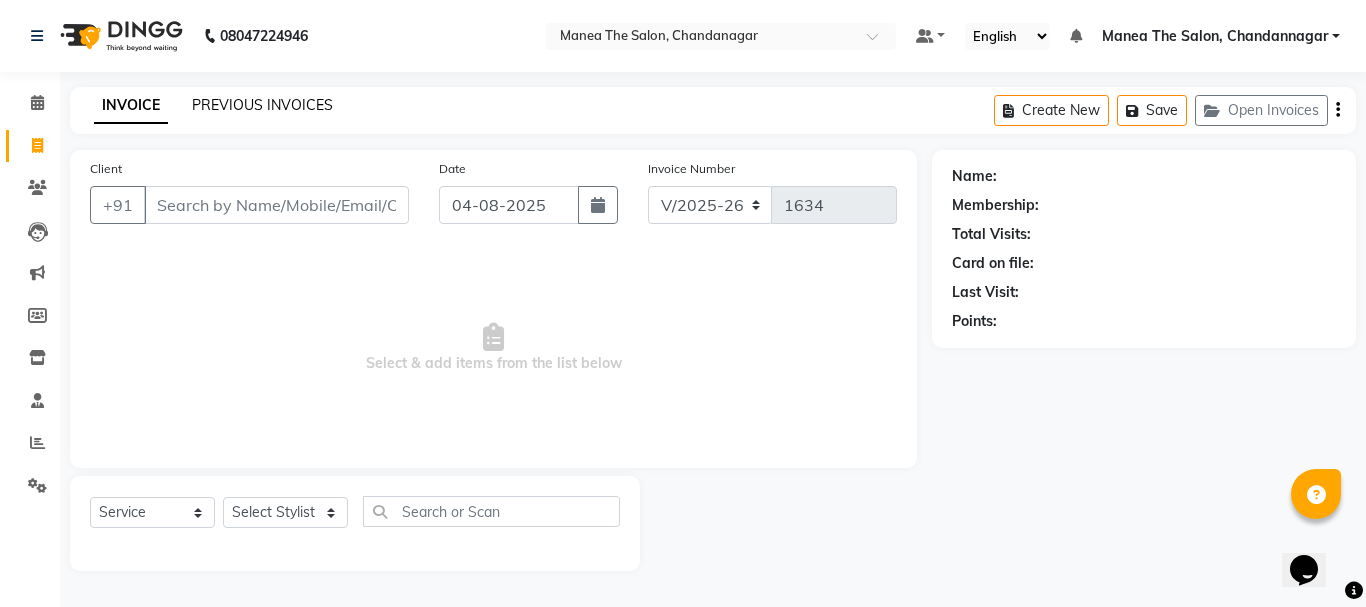 click on "PREVIOUS INVOICES" 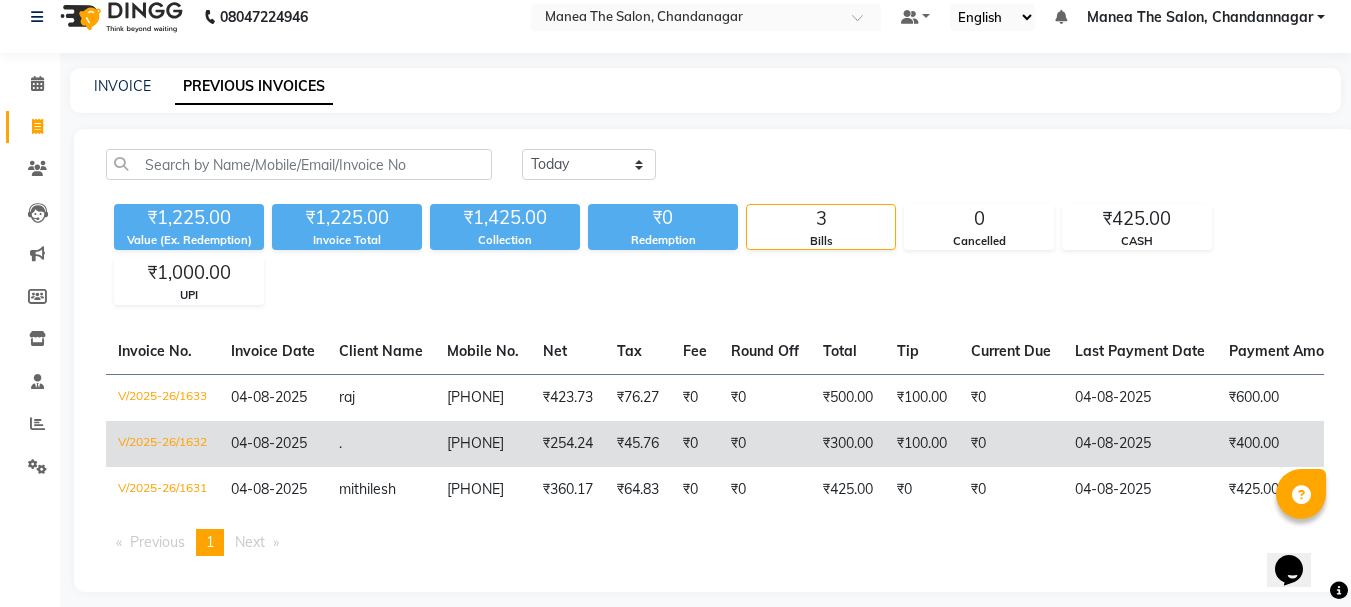 scroll, scrollTop: 0, scrollLeft: 0, axis: both 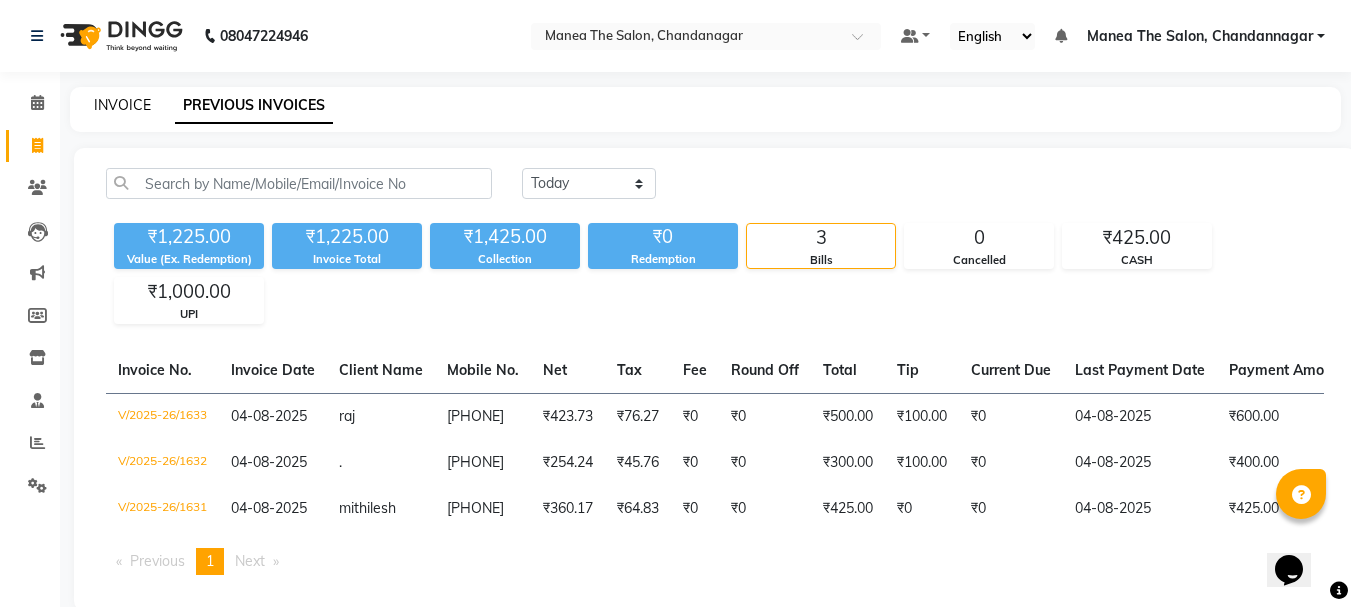 click on "INVOICE" 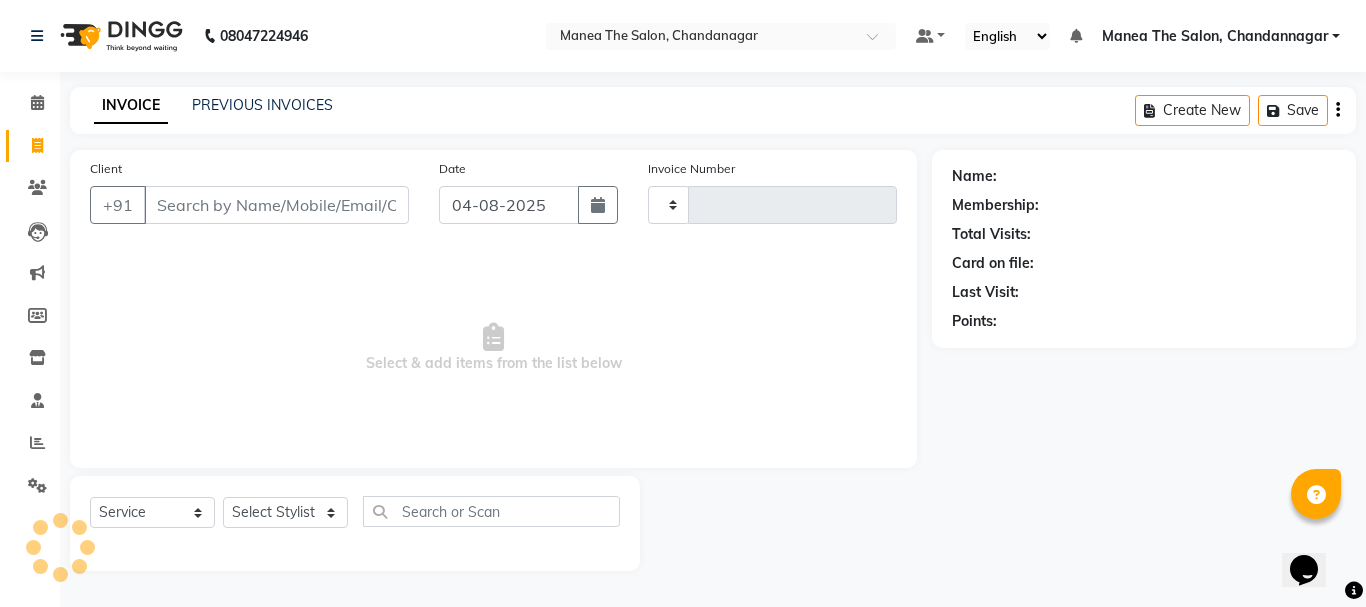 type on "1634" 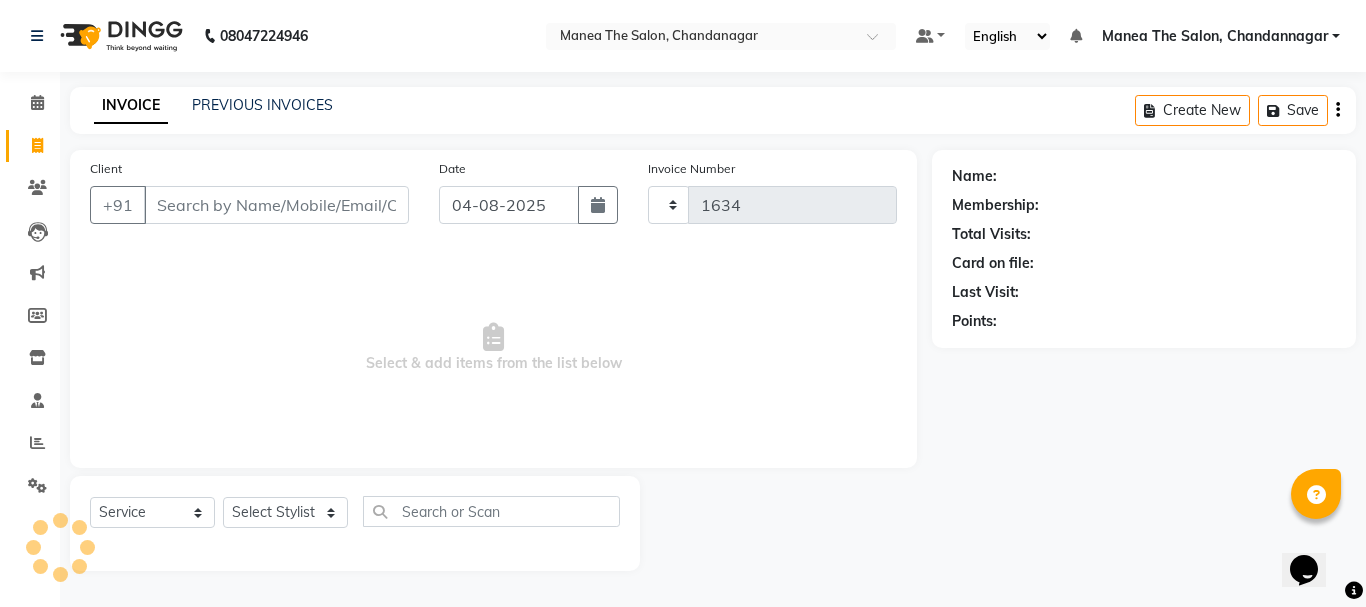 select on "7351" 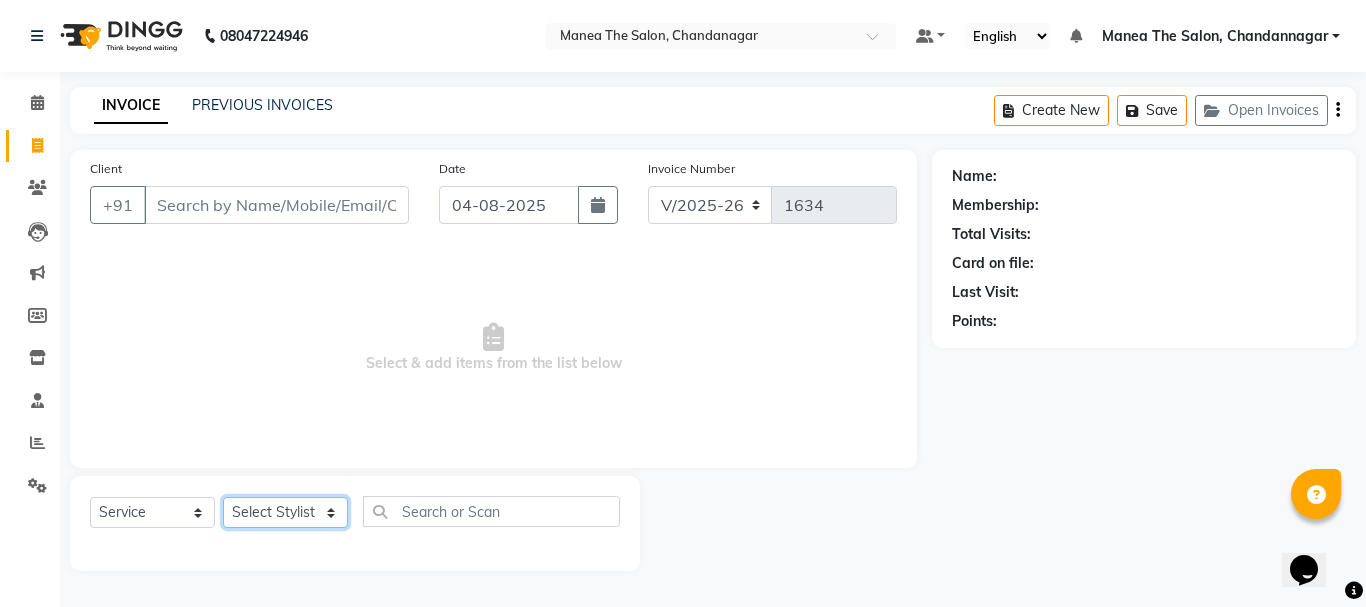 click on "Select Stylist [PERSON] [PERSON] [PERSON] [PERSON] [PERSON] [PERSON] [PERSON] [PERSON]" 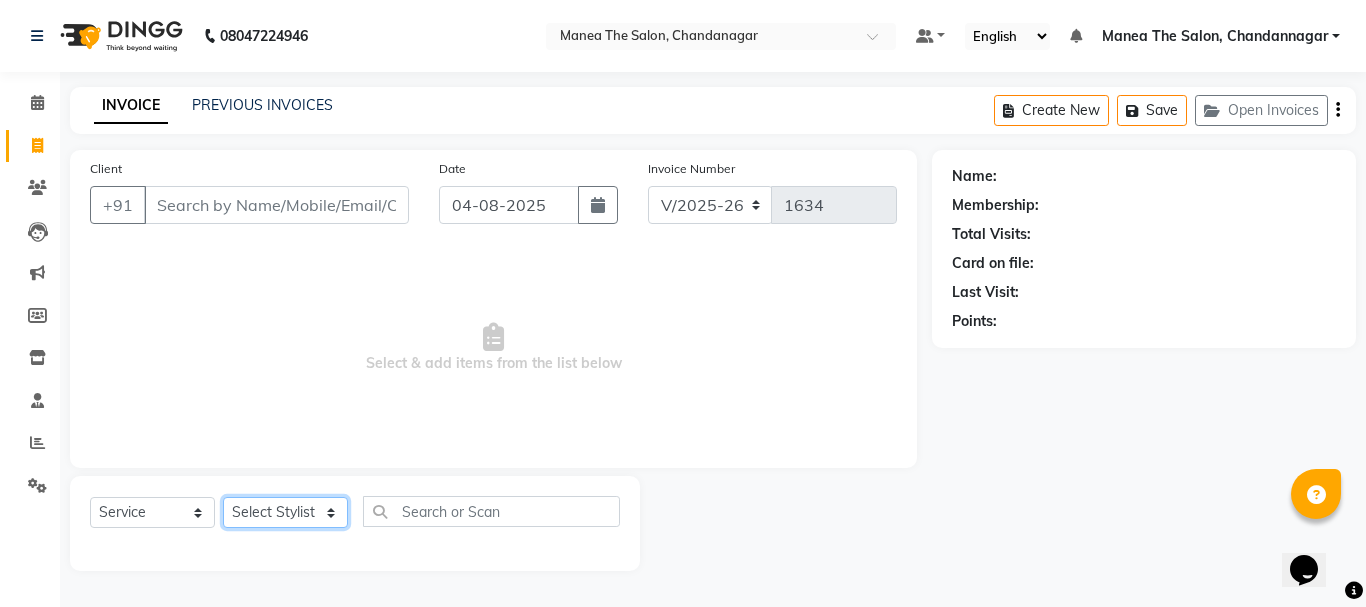 select on "63576" 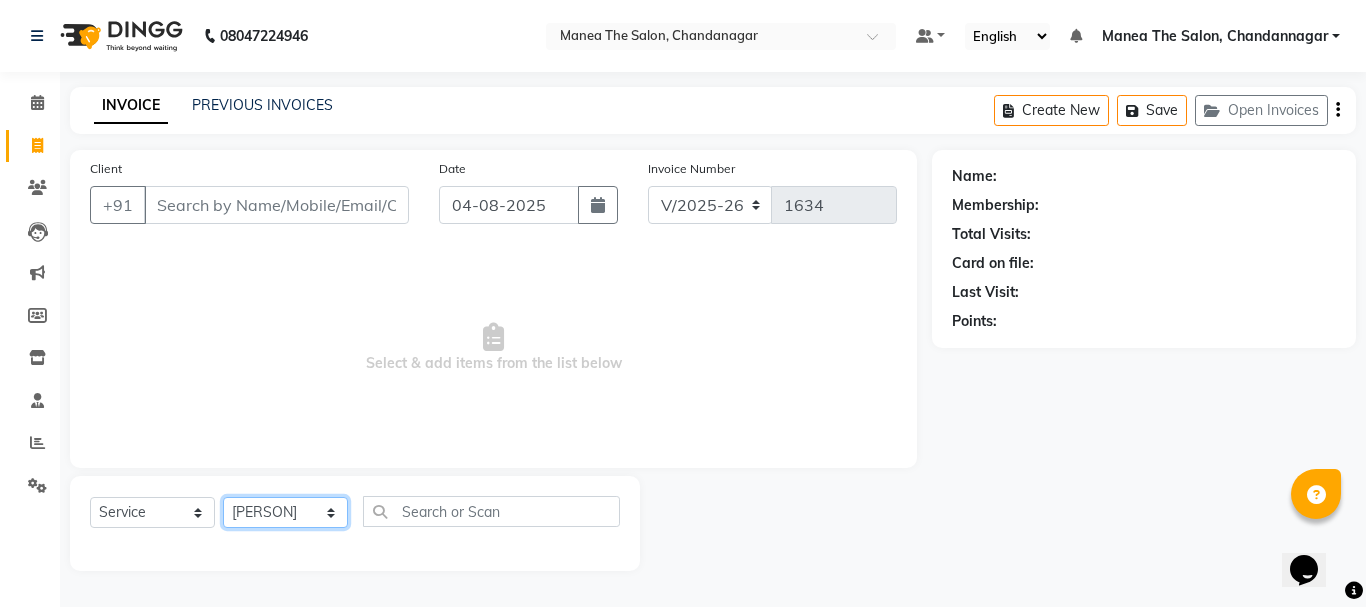 click on "Select Stylist [PERSON] [PERSON] [PERSON] [PERSON] [PERSON] [PERSON] [PERSON] [PERSON]" 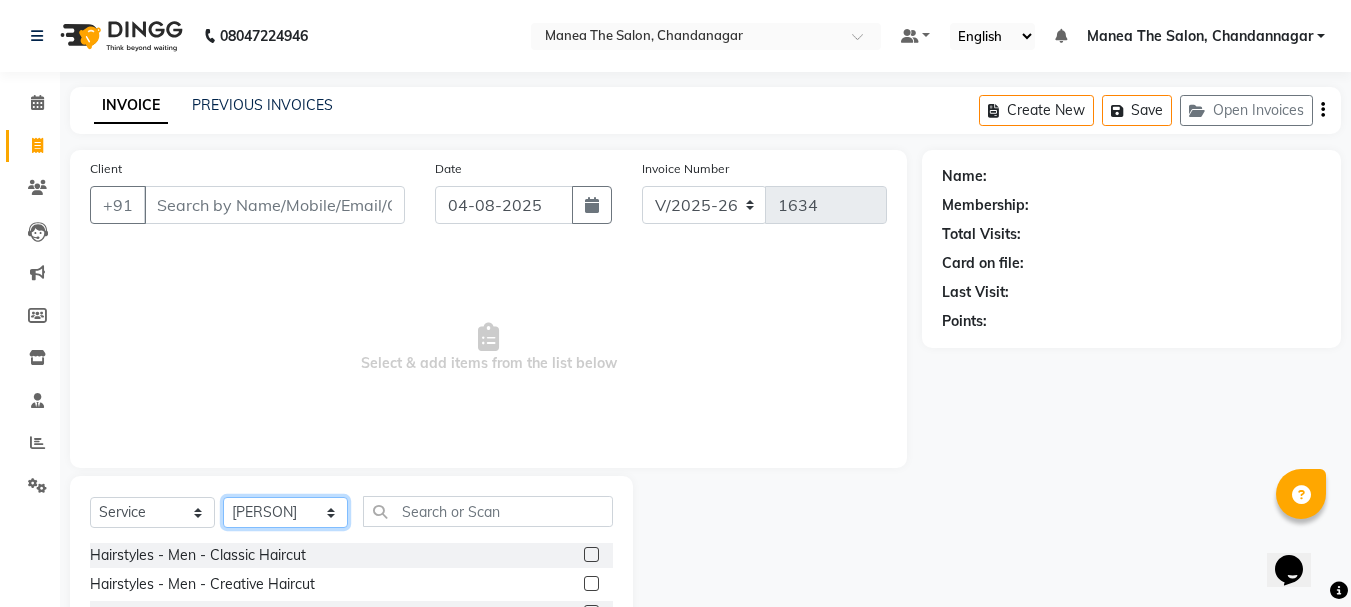 click on "Select Stylist [PERSON] [PERSON] [PERSON] [PERSON] [PERSON] [PERSON] [PERSON] [PERSON]" 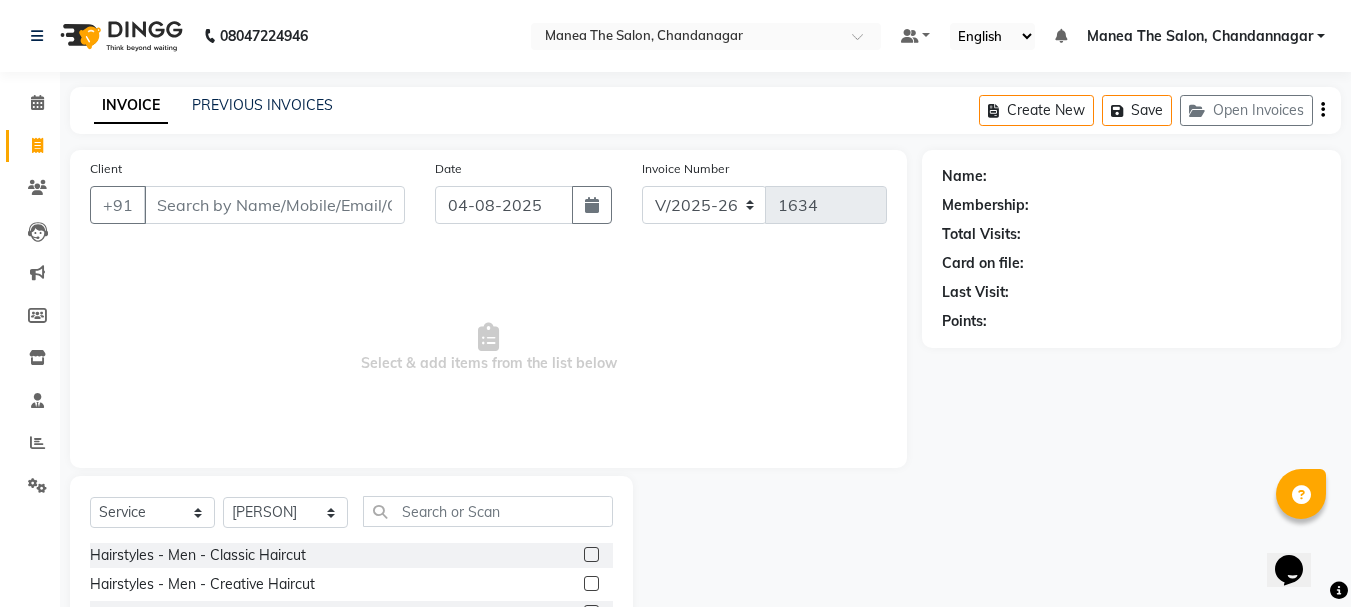 click on "Select & add items from the list below" at bounding box center (488, 348) 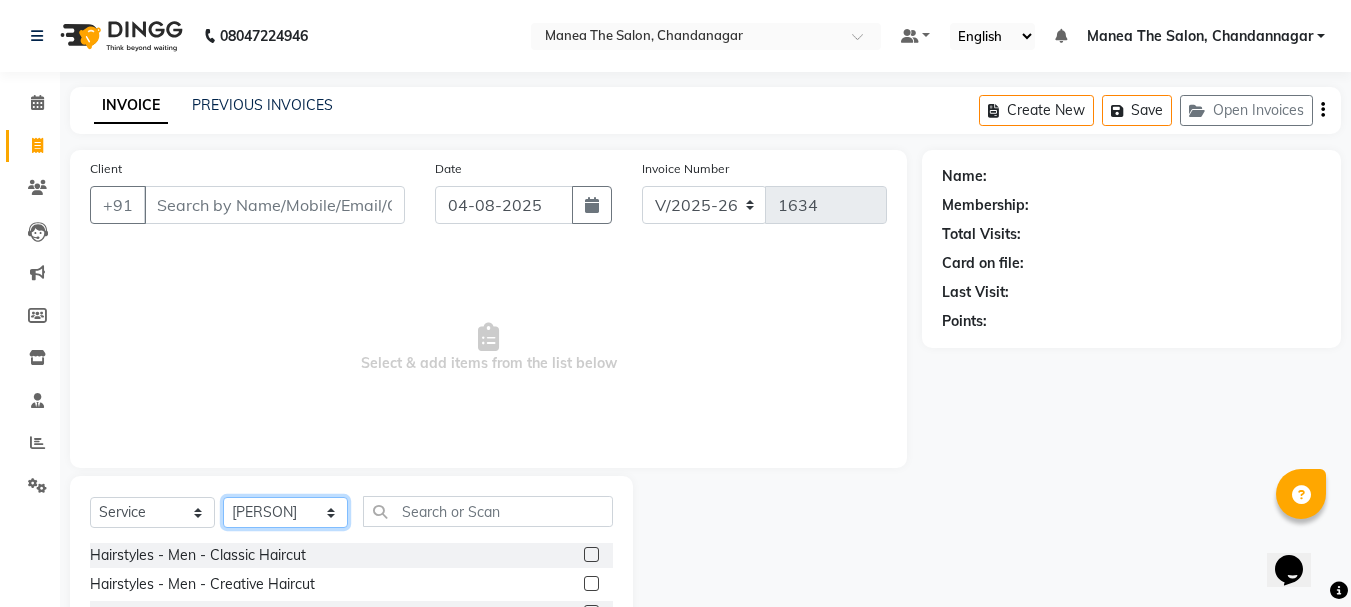 click on "Select Stylist [PERSON] [PERSON] [PERSON] [PERSON] [PERSON] [PERSON] [PERSON] [PERSON]" 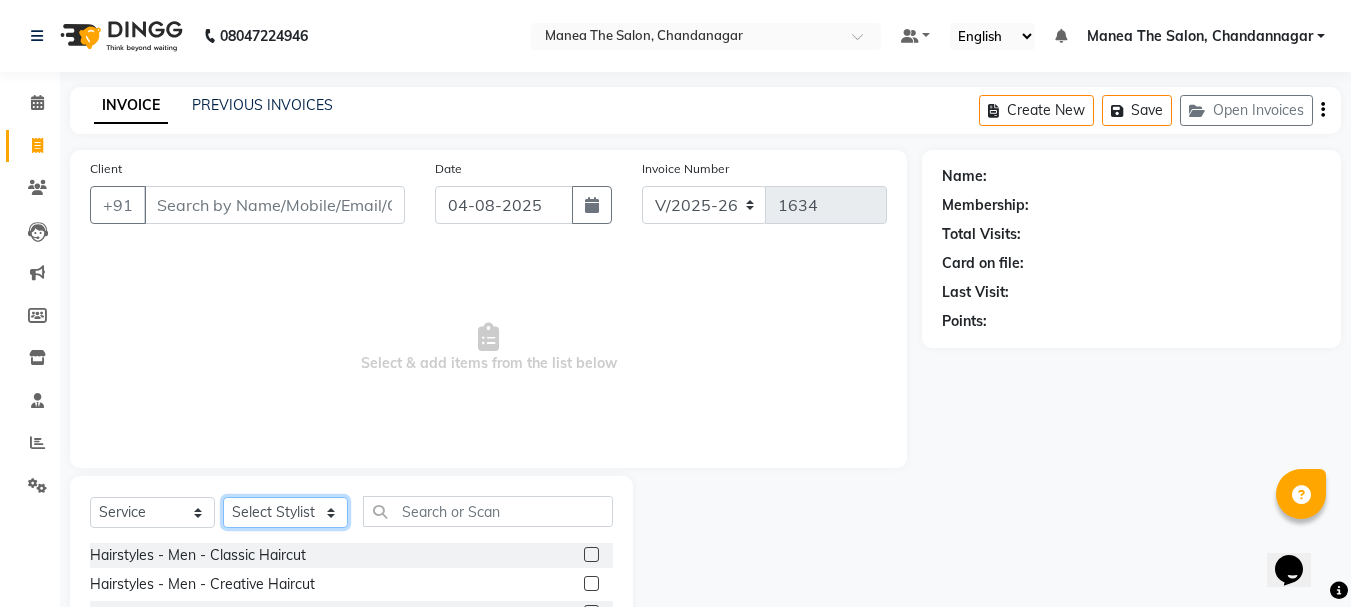 click on "Select Stylist [PERSON] [PERSON] [PERSON] [PERSON] [PERSON] [PERSON] [PERSON] [PERSON]" 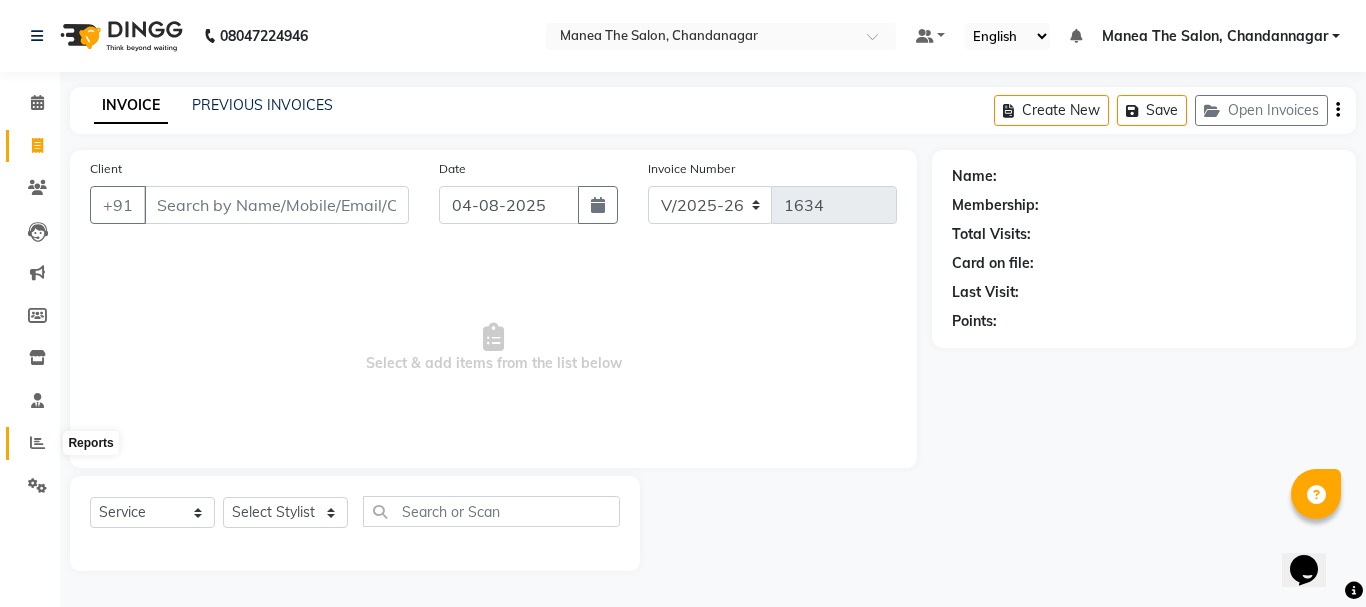 click 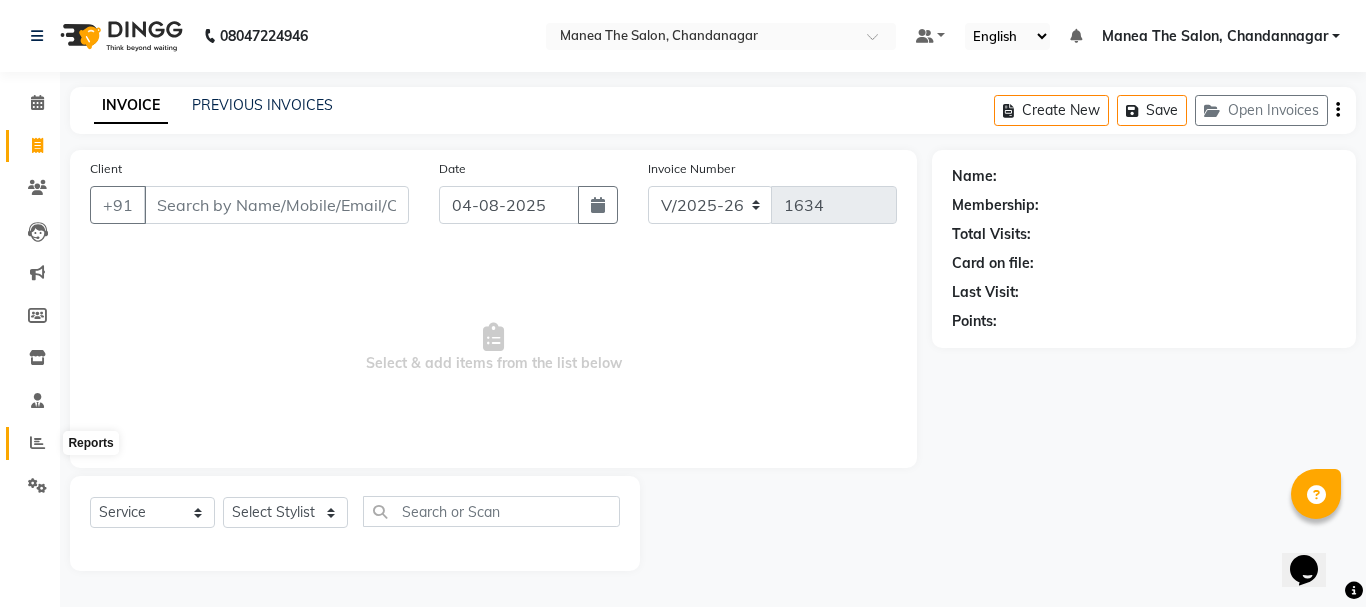 click 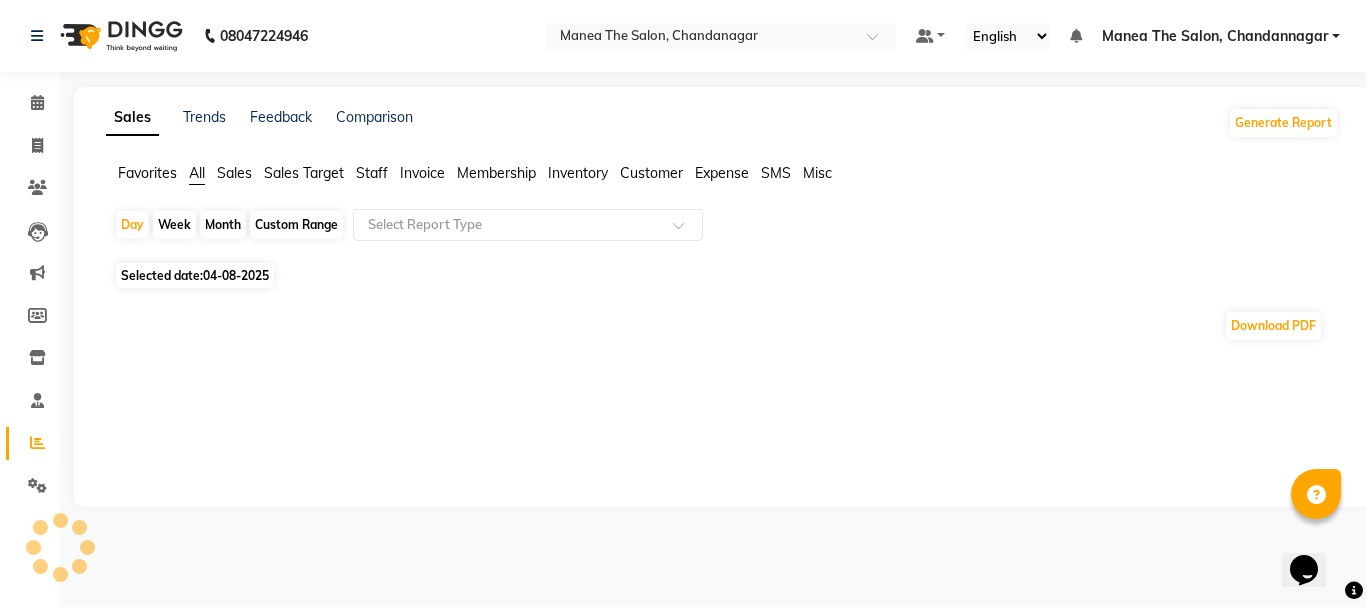 click on "Month" 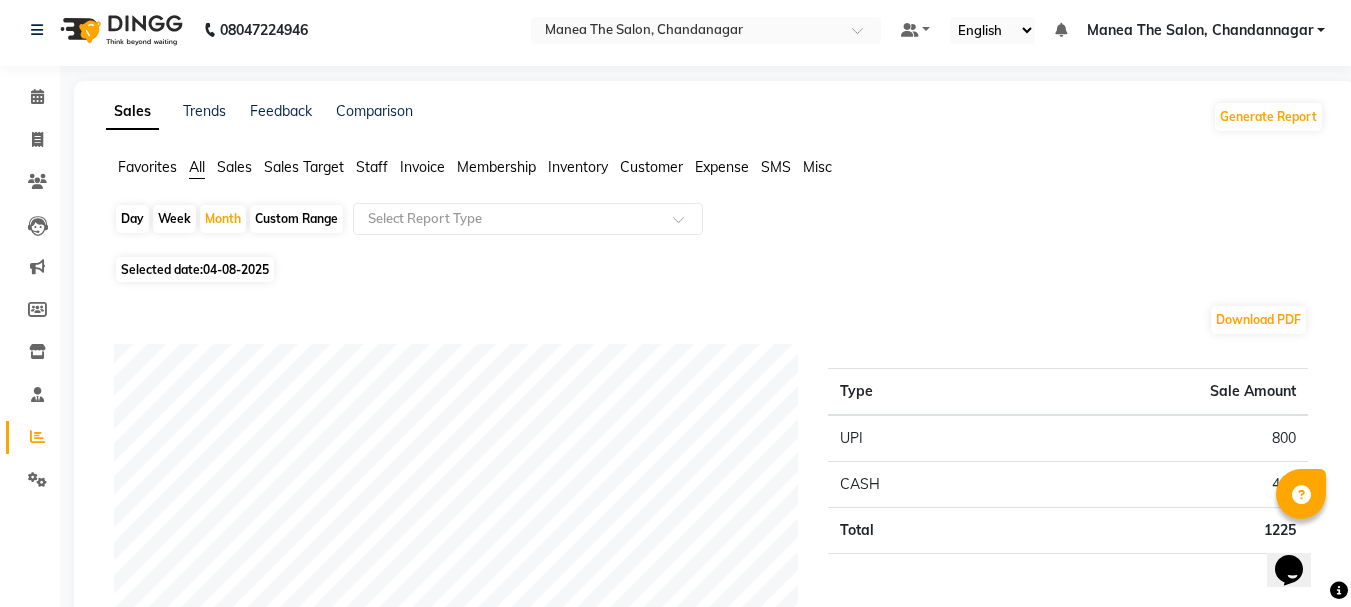 scroll, scrollTop: 0, scrollLeft: 0, axis: both 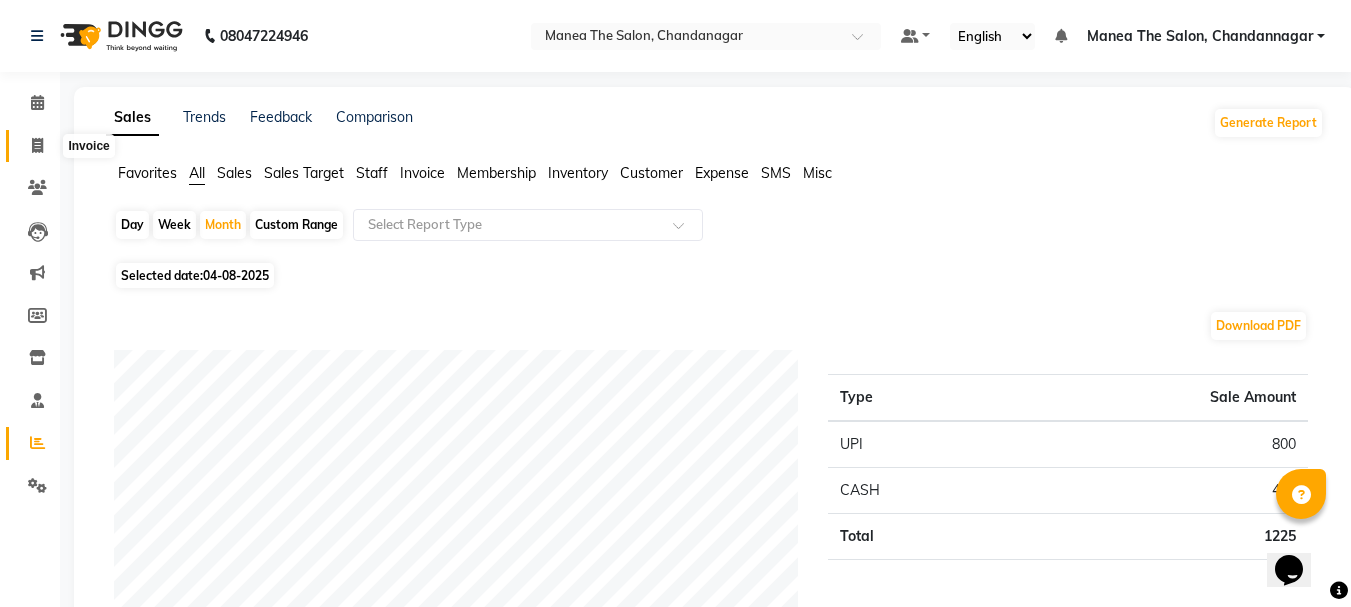 click 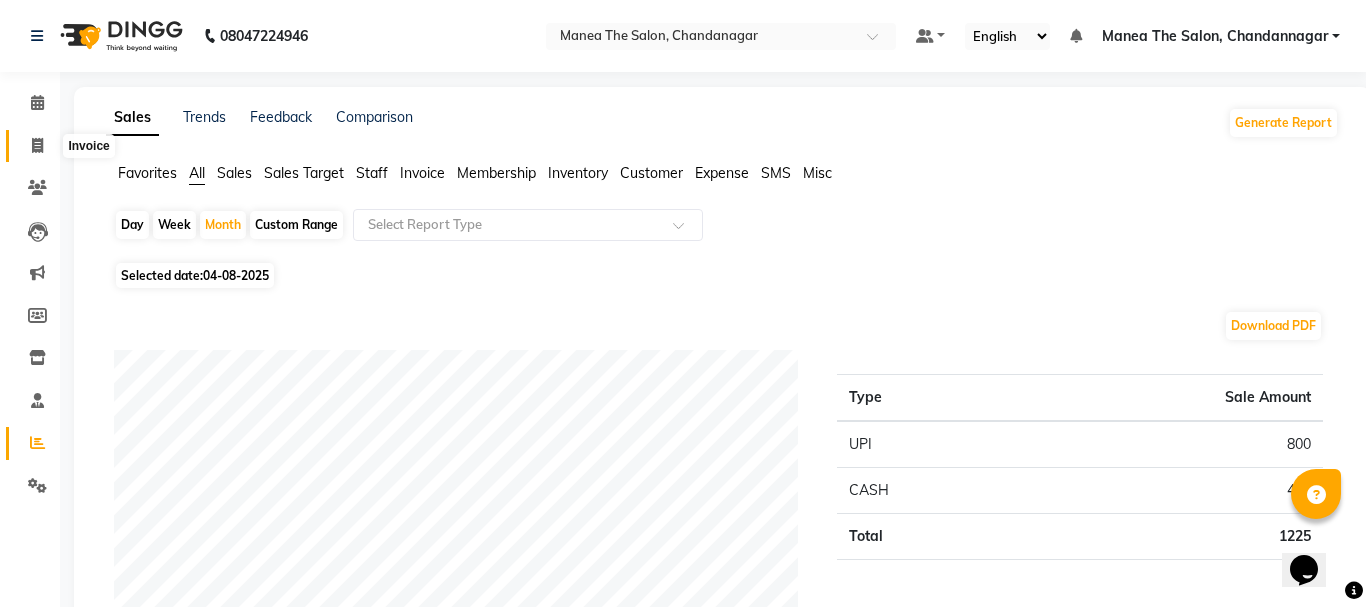 select on "service" 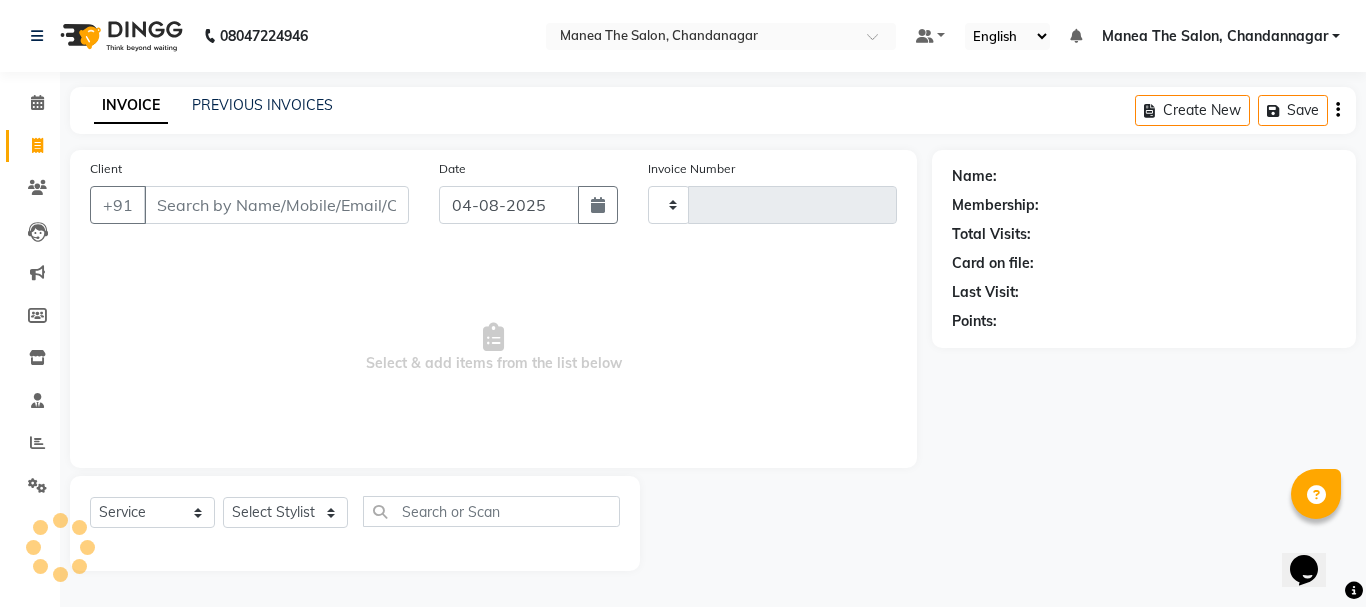 type on "1634" 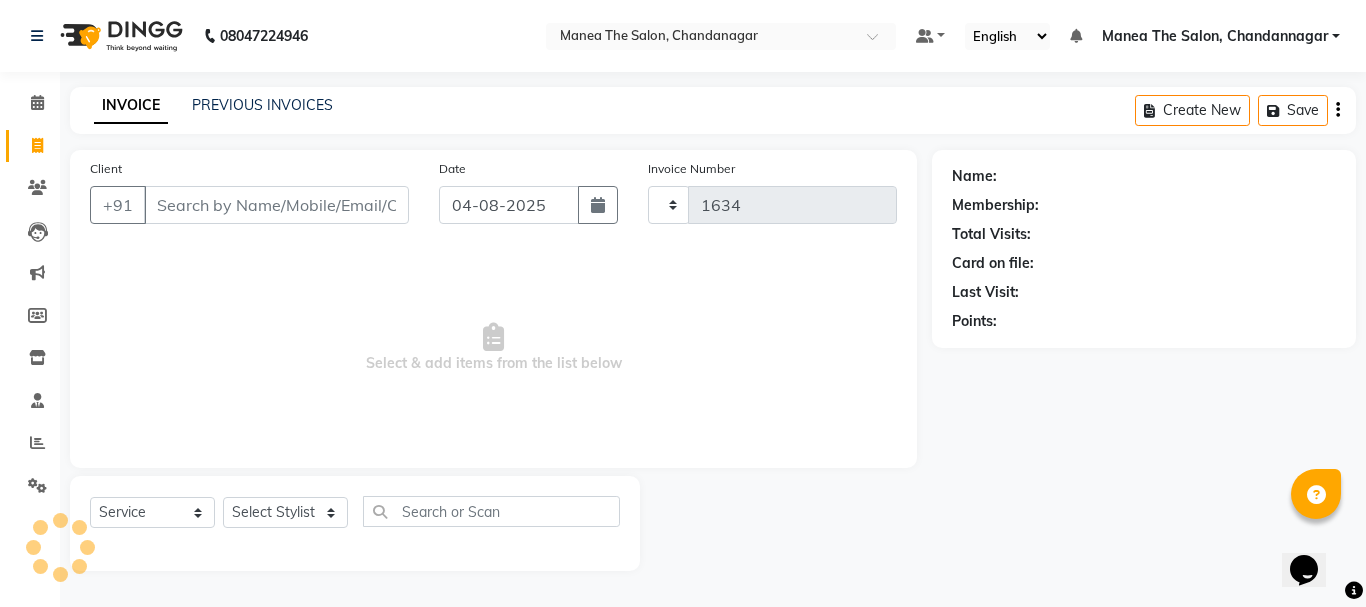 select on "7351" 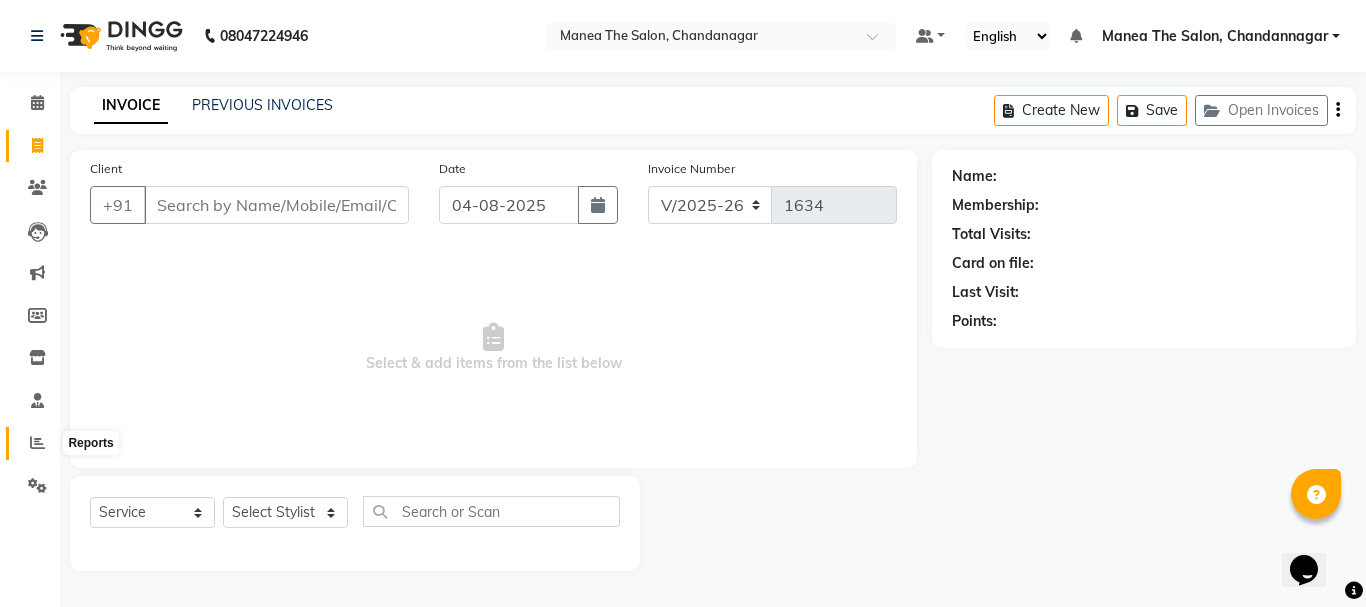 click 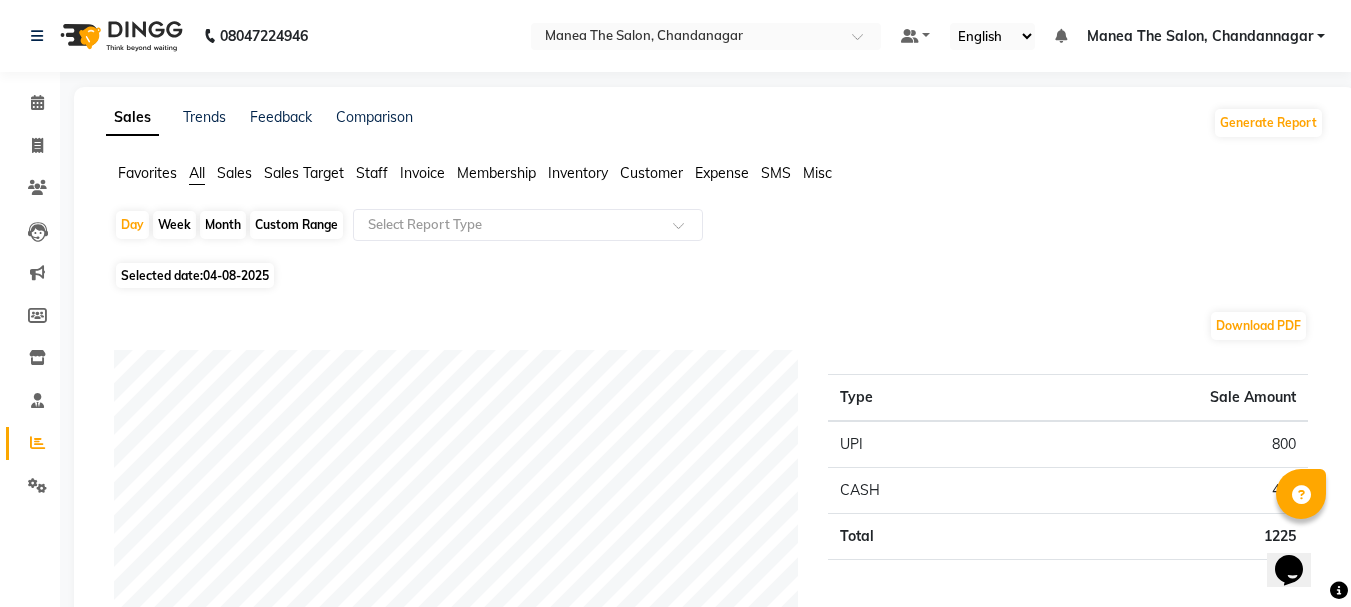 click on "Month" 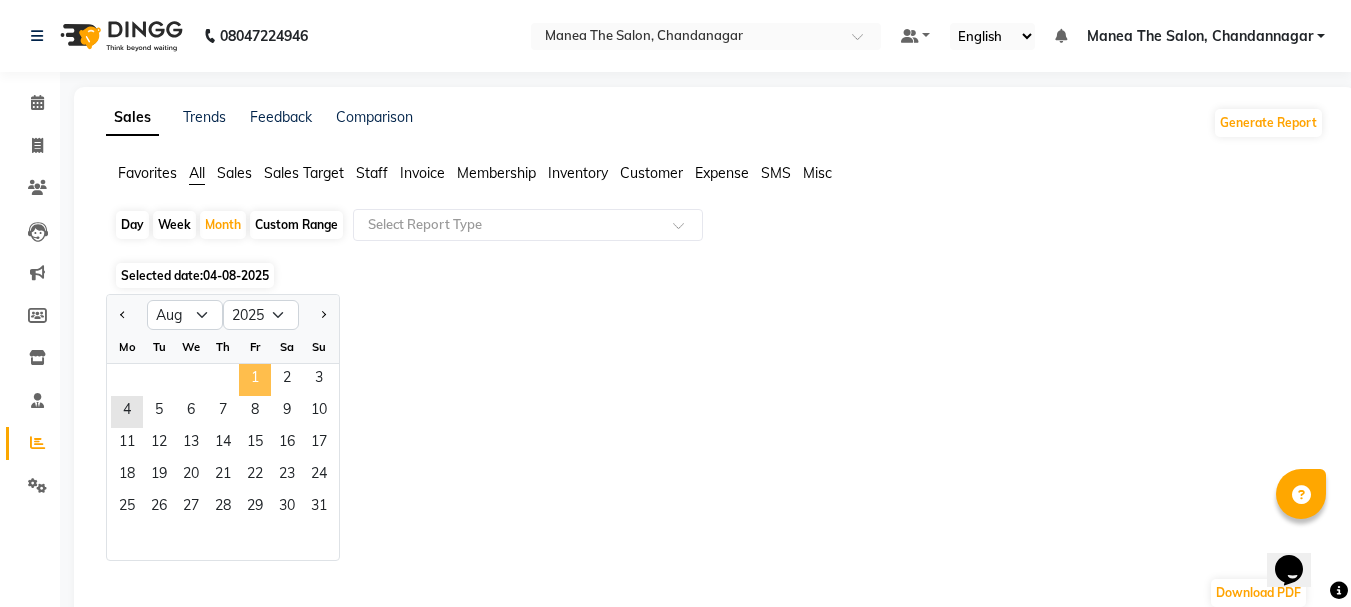 click on "1" 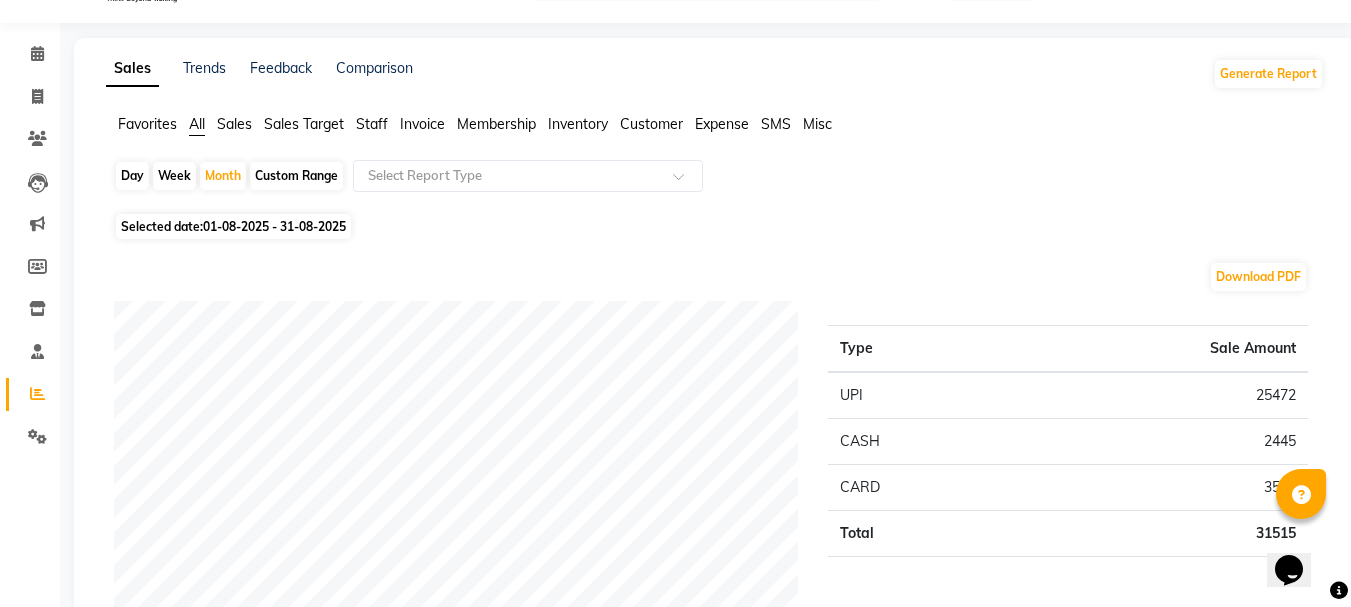 scroll, scrollTop: 0, scrollLeft: 0, axis: both 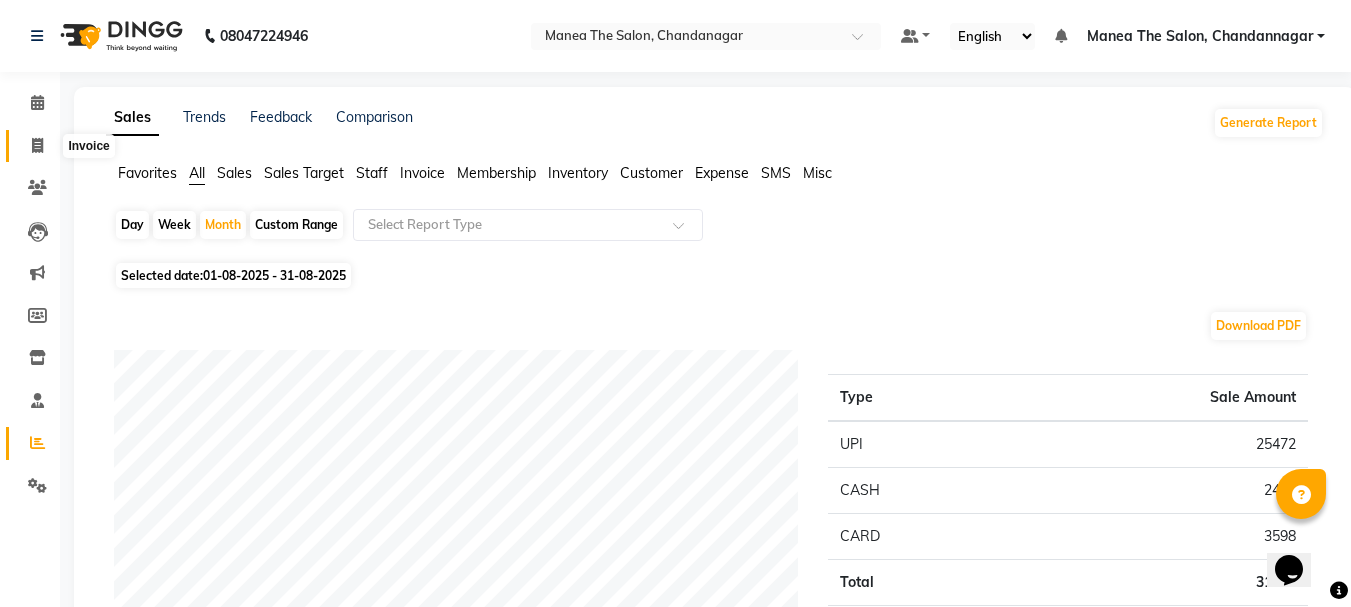click 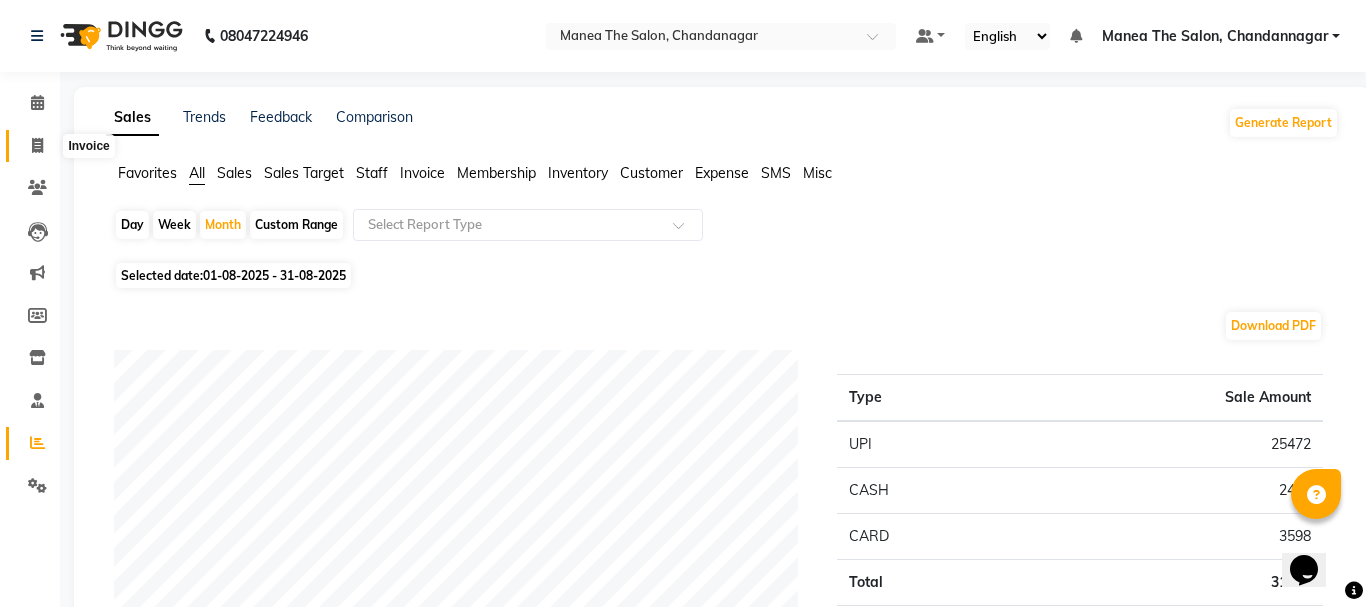 select on "service" 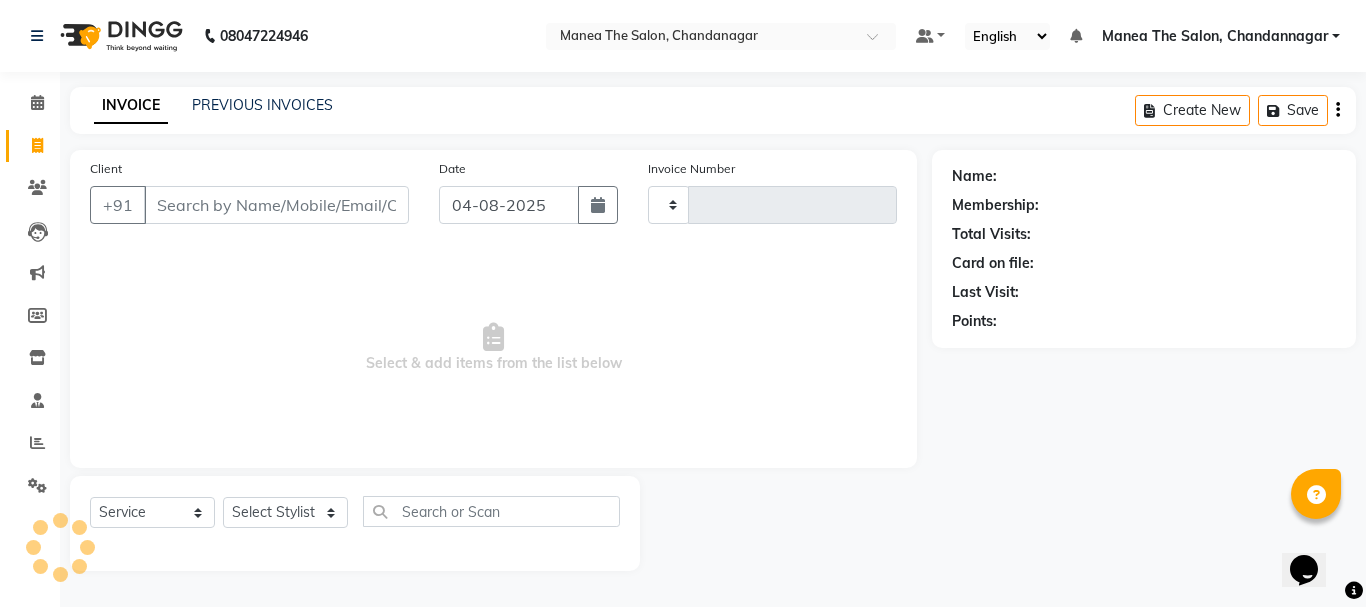 type on "1634" 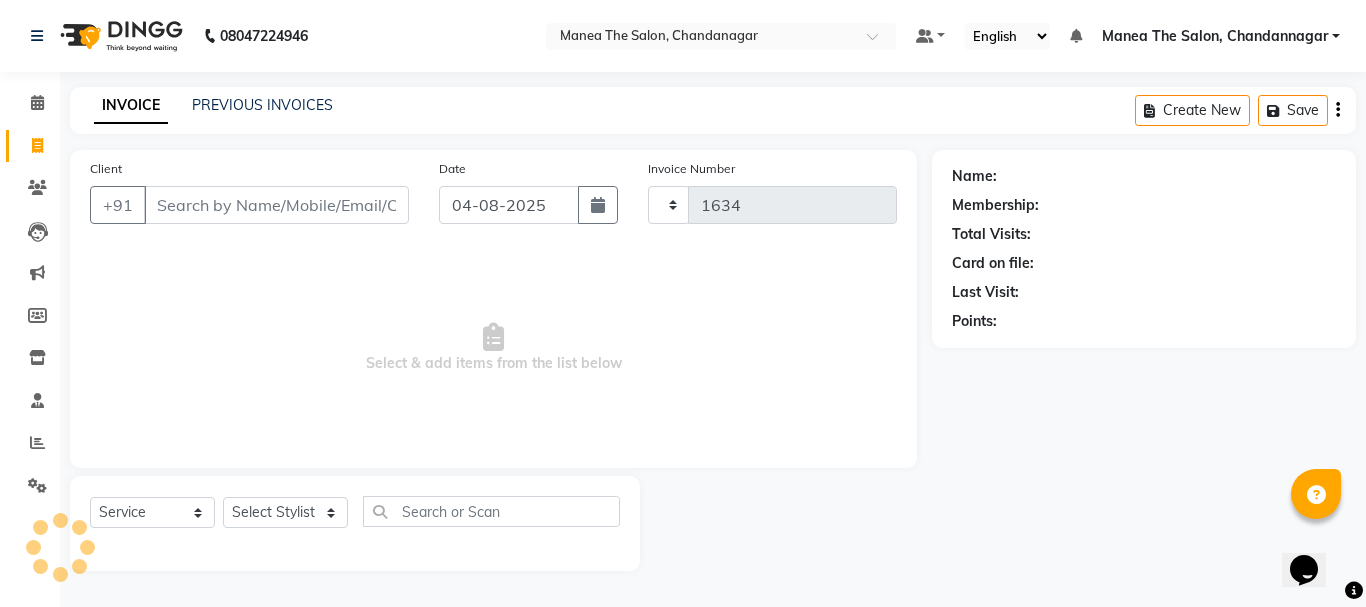 select on "7351" 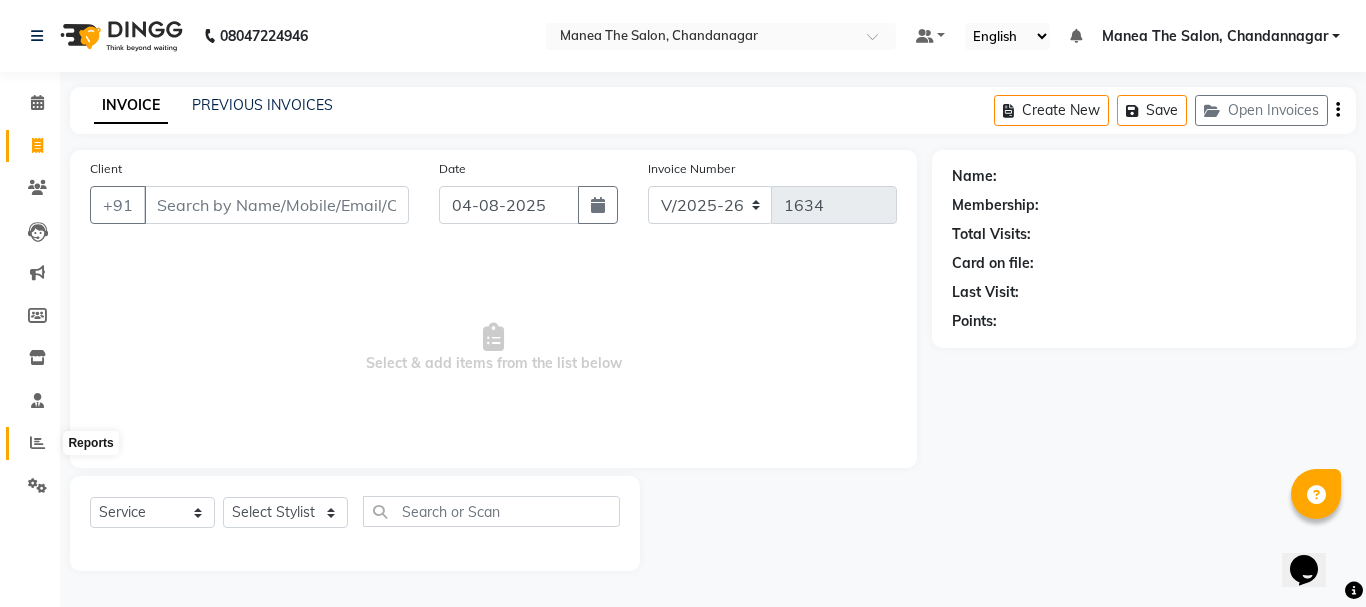 click 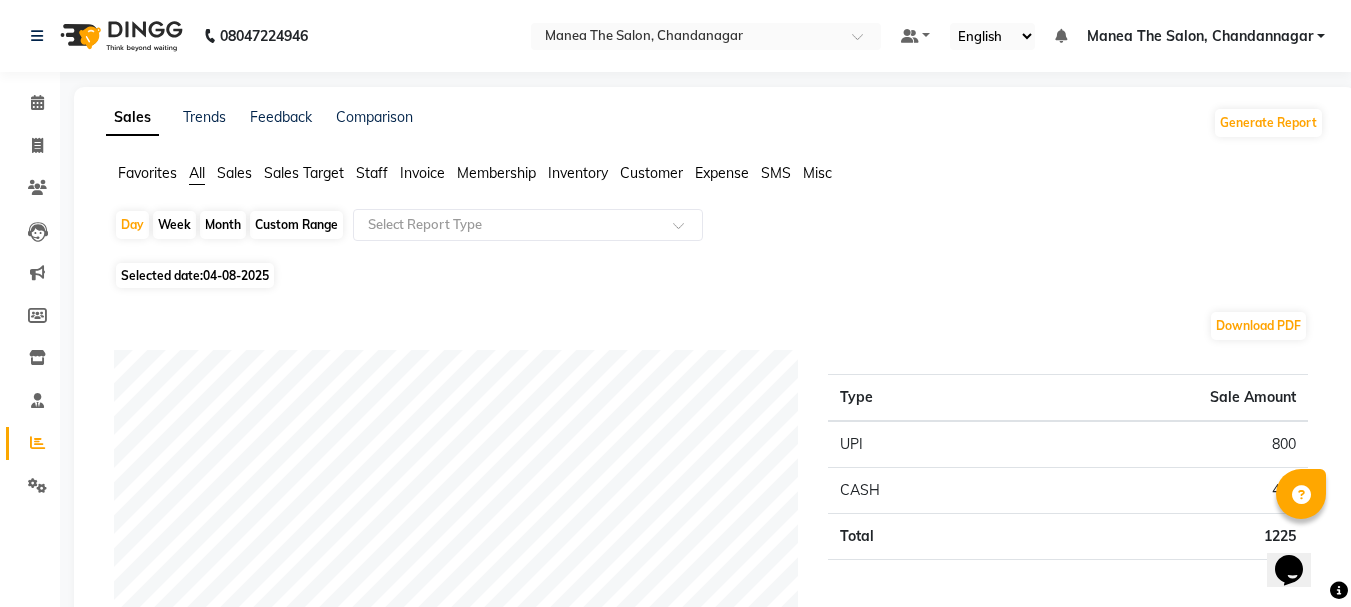 click on "Month" 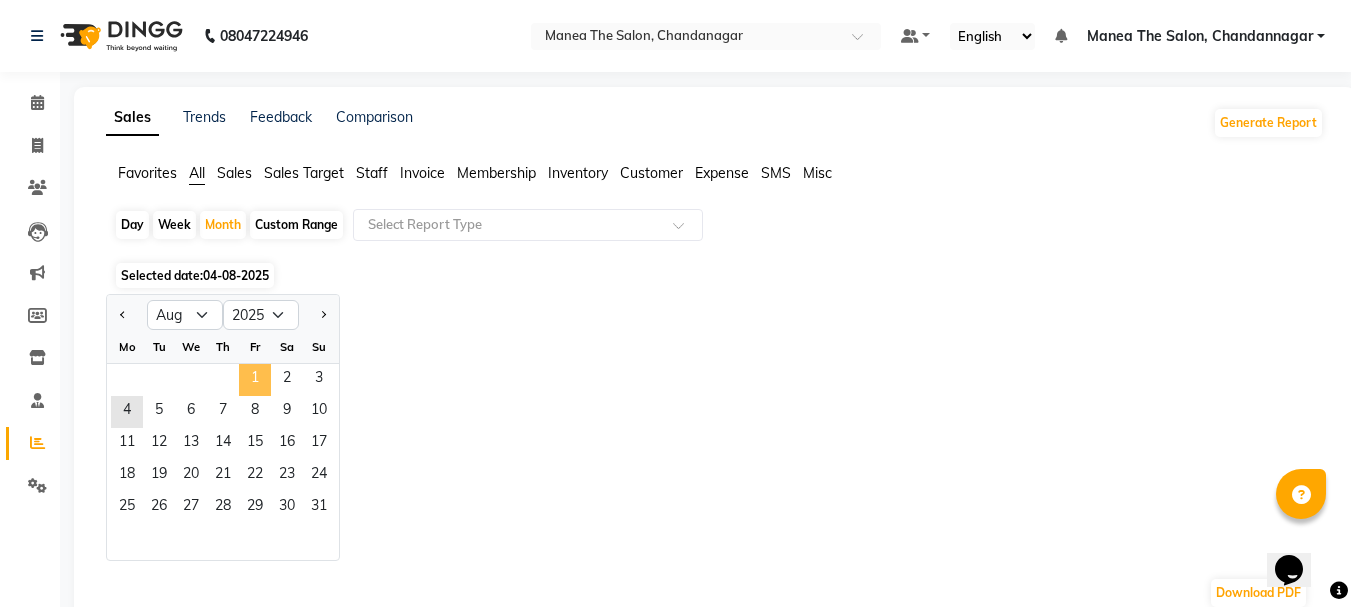 click on "1" 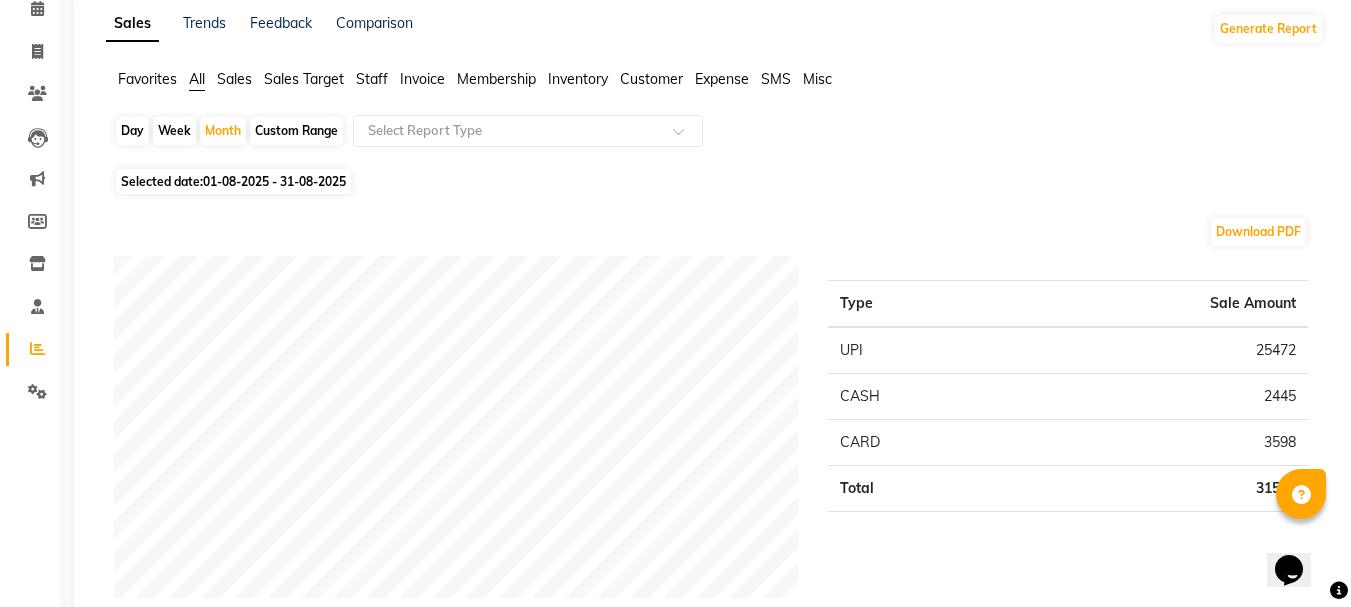 scroll, scrollTop: 0, scrollLeft: 0, axis: both 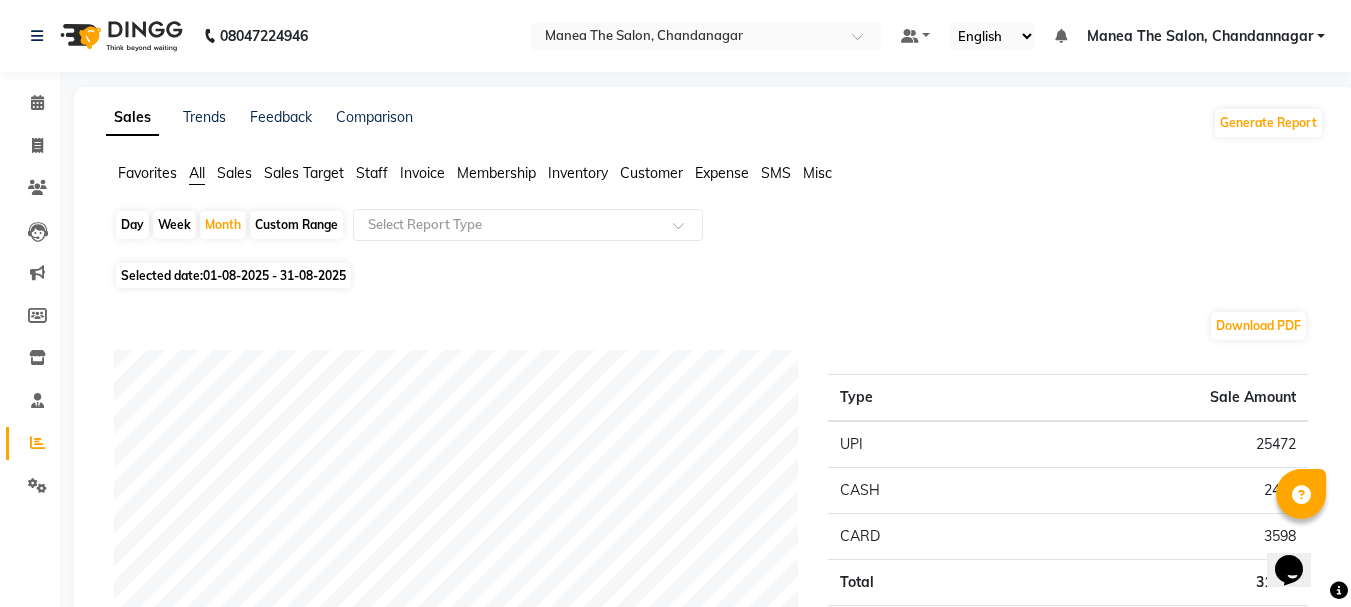 click on "Day" 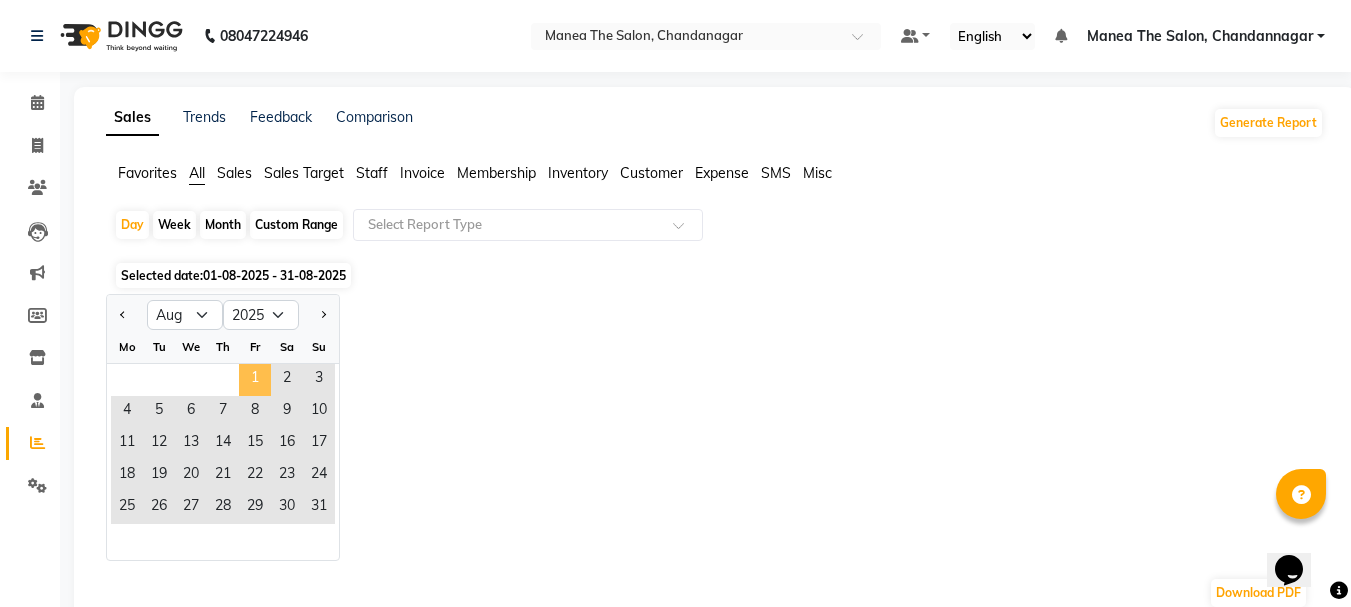 click on "1" 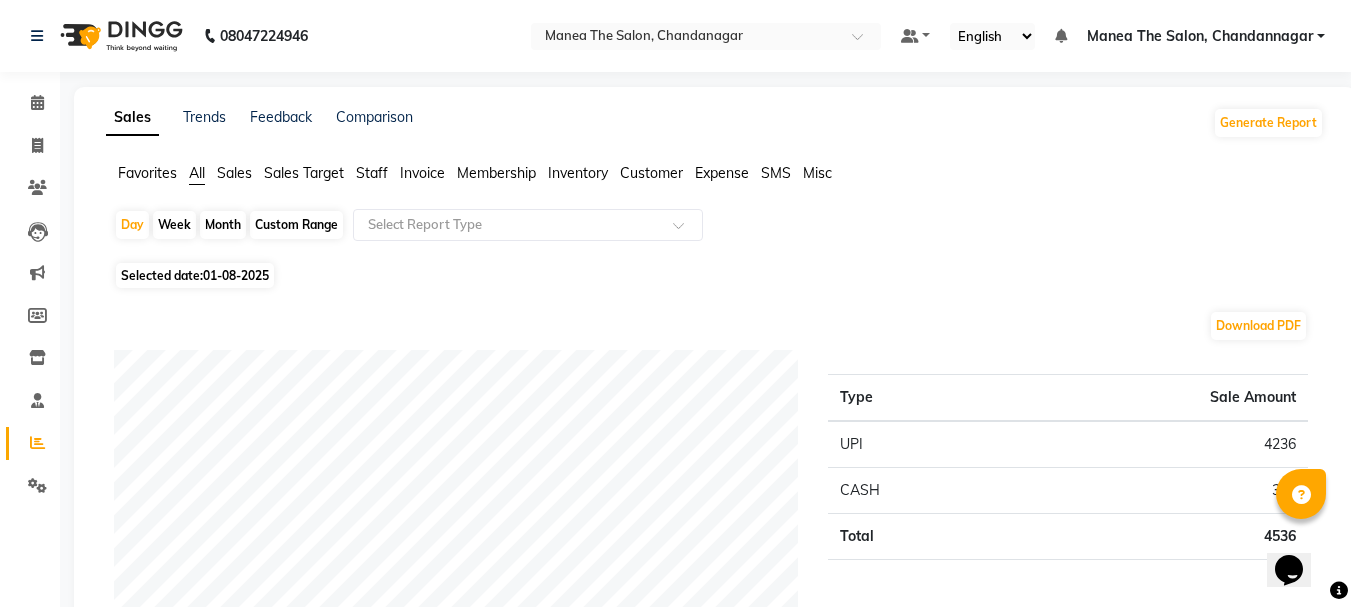 click on "Month" 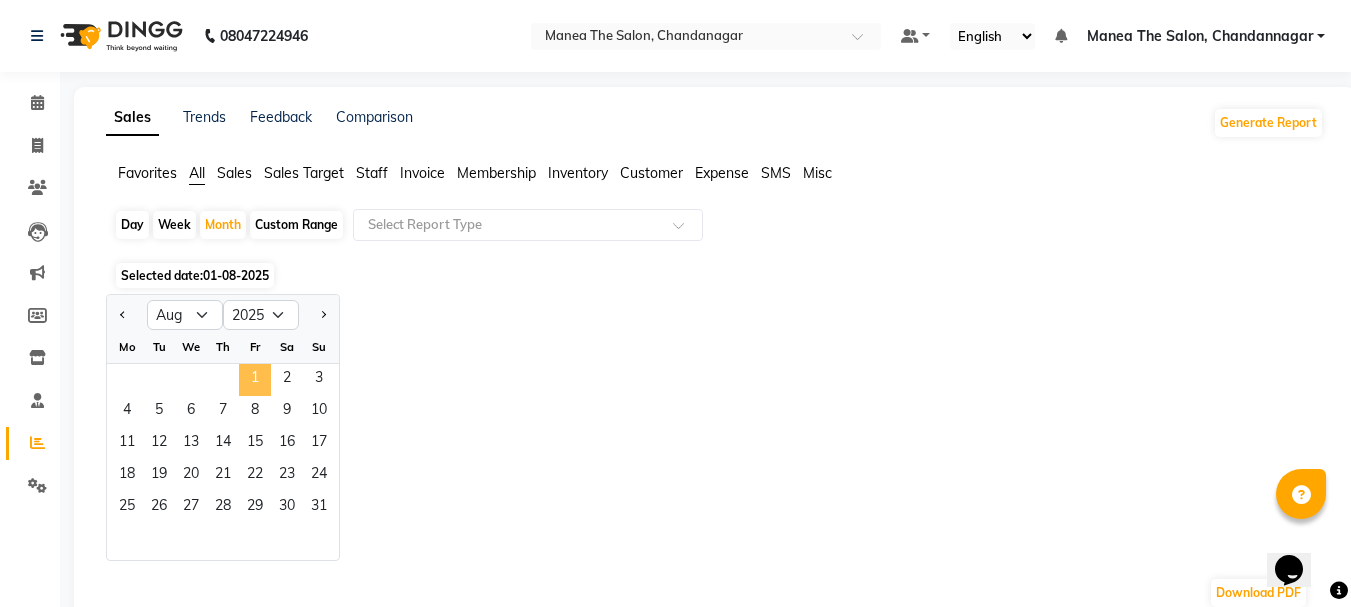 click on "1" 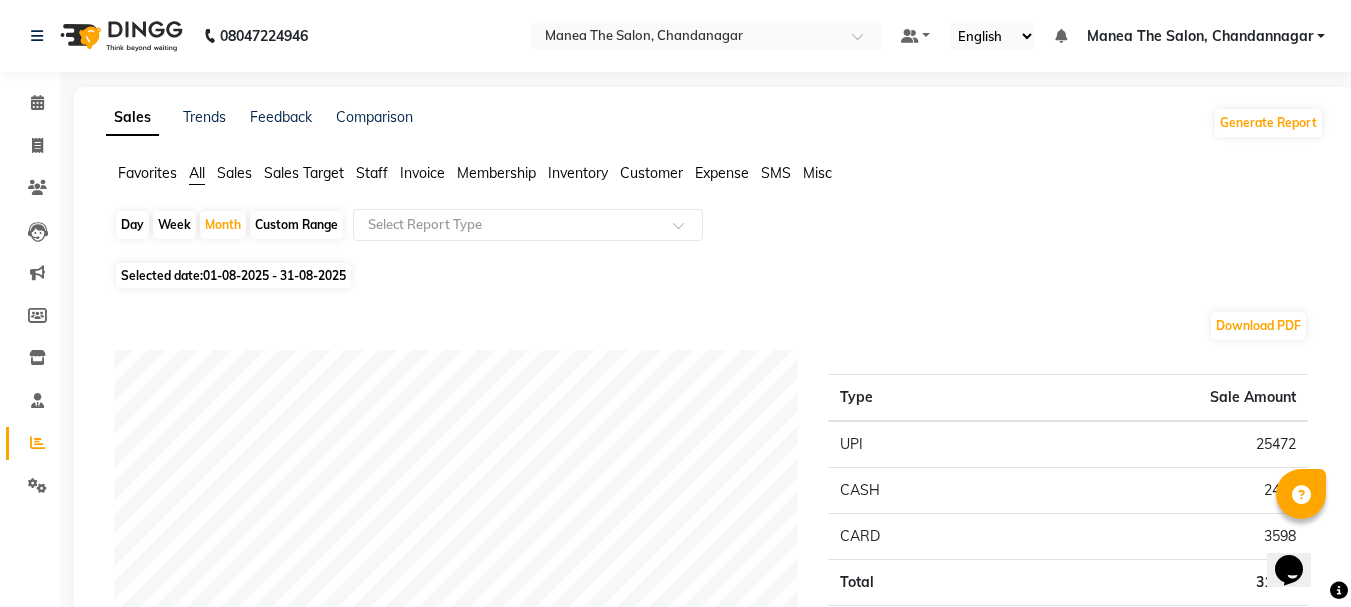 drag, startPoint x: 117, startPoint y: 233, endPoint x: 106, endPoint y: 233, distance: 11 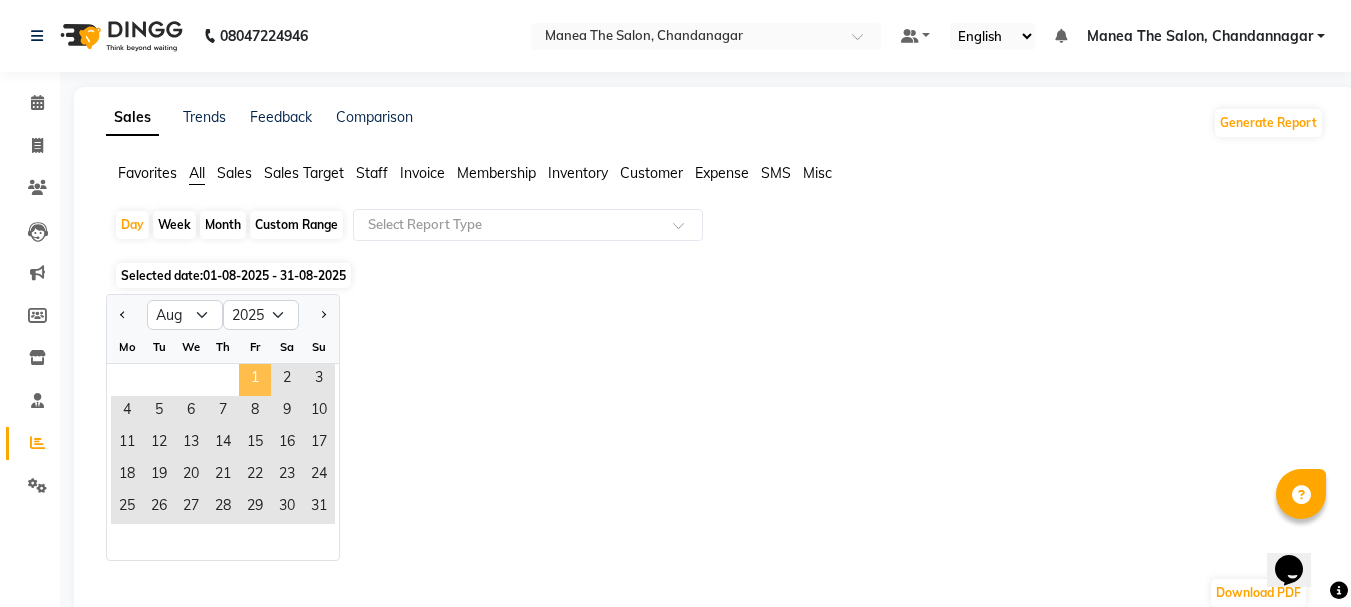 click on "1" 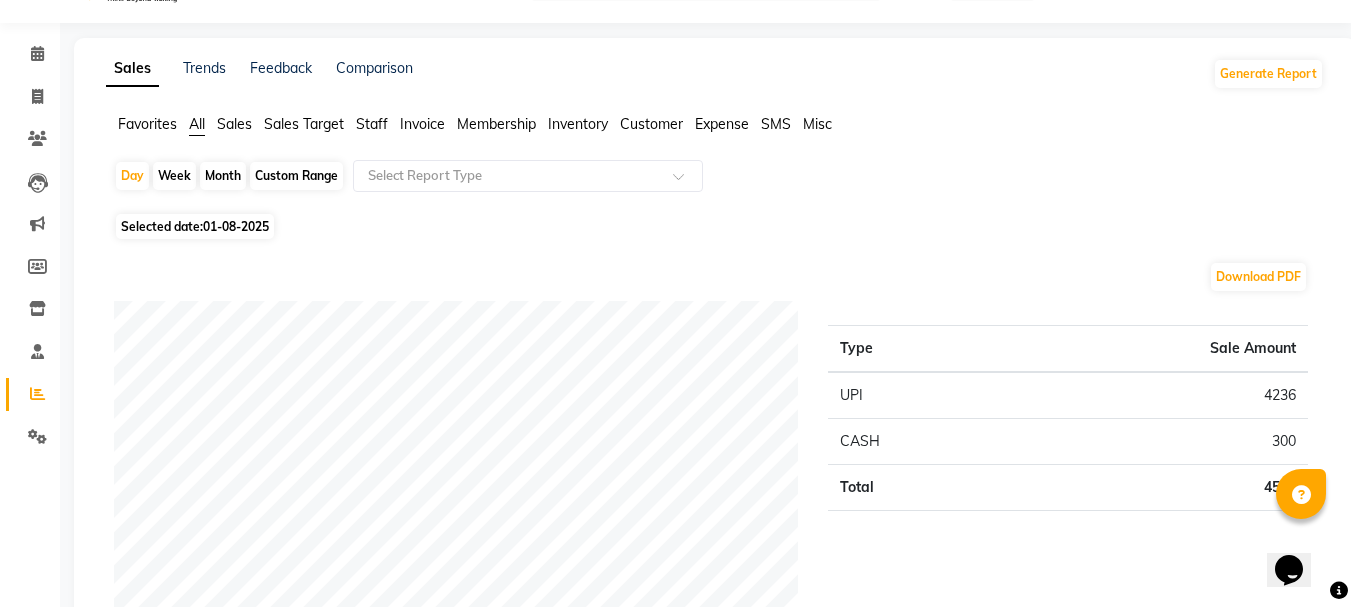 scroll, scrollTop: 0, scrollLeft: 0, axis: both 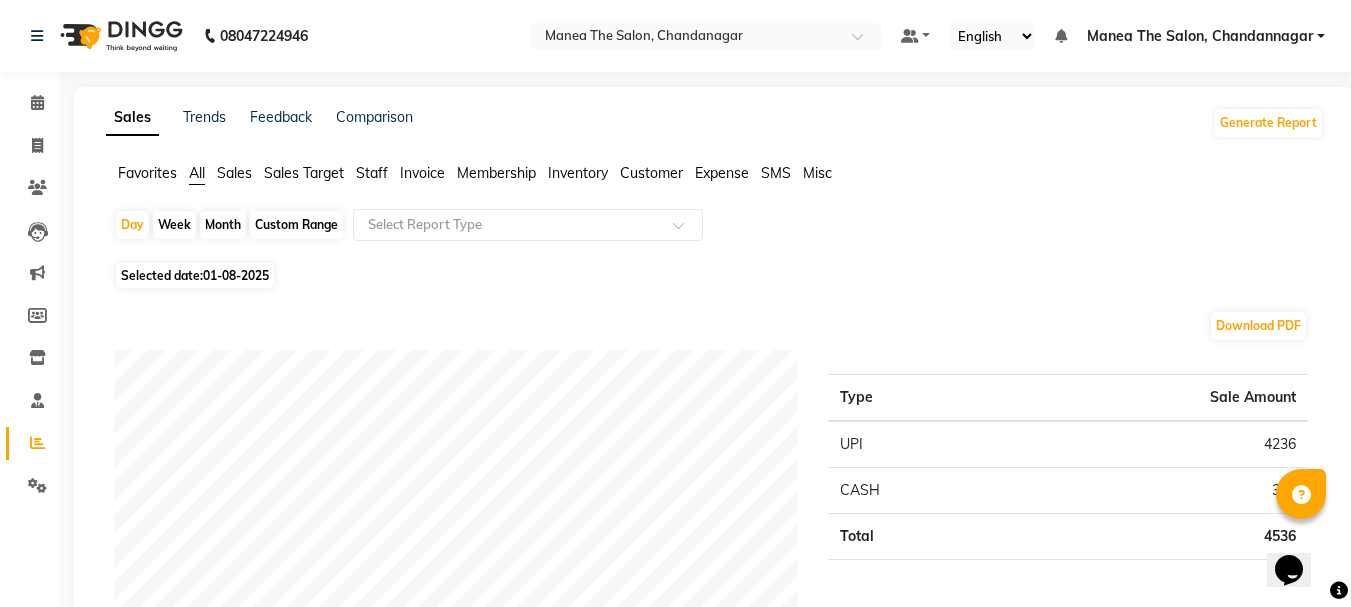 click on "Month" 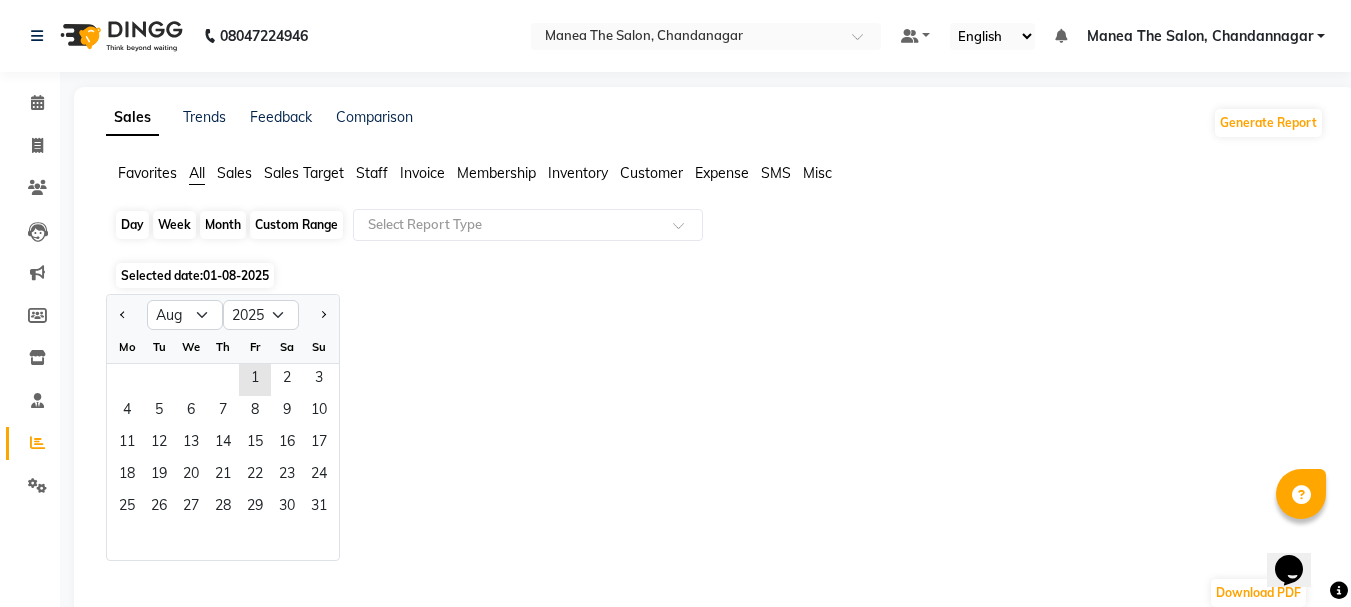 click on "Month" 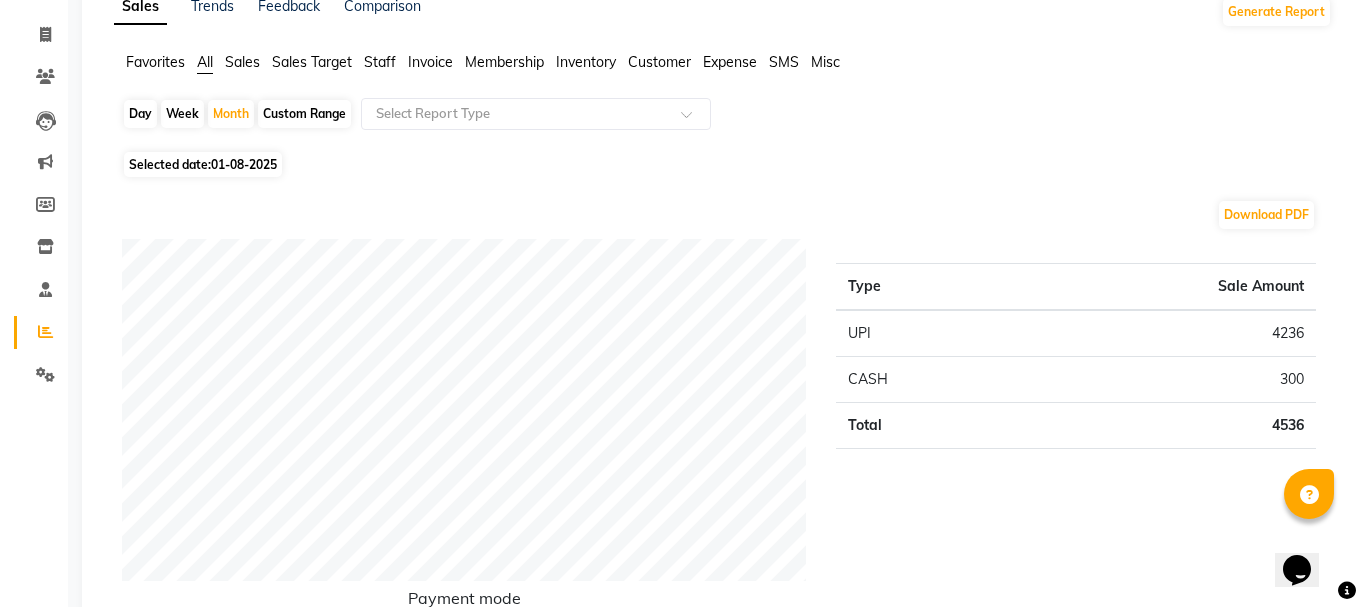 scroll, scrollTop: 0, scrollLeft: 0, axis: both 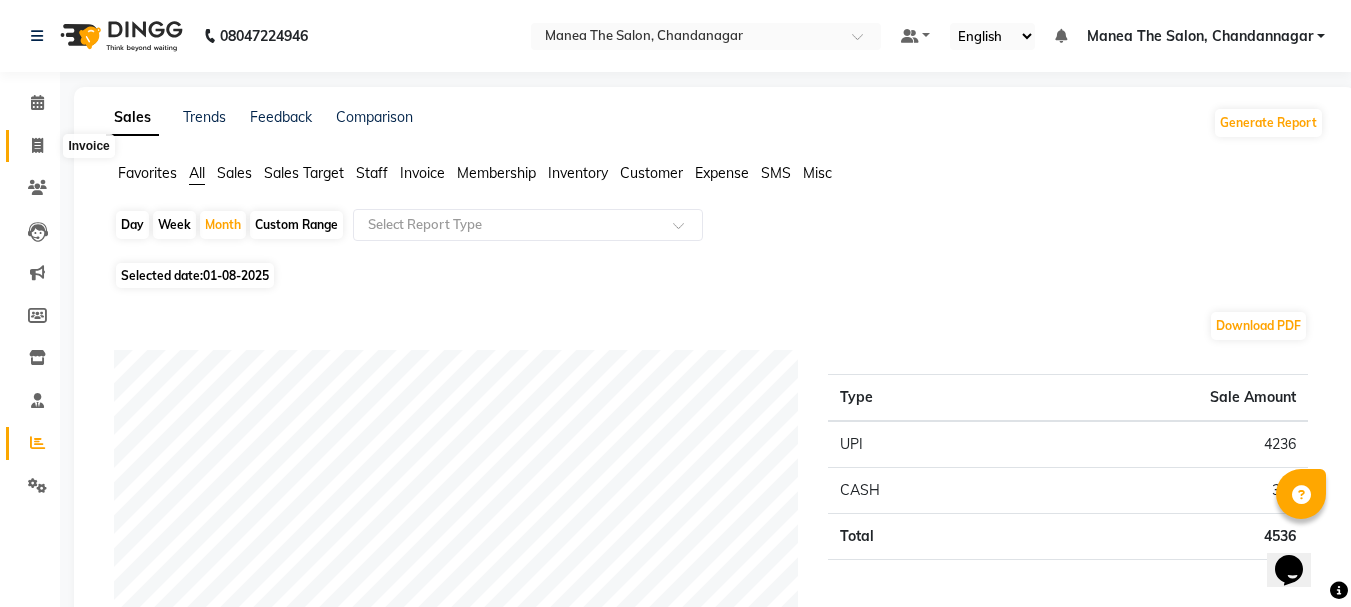 click 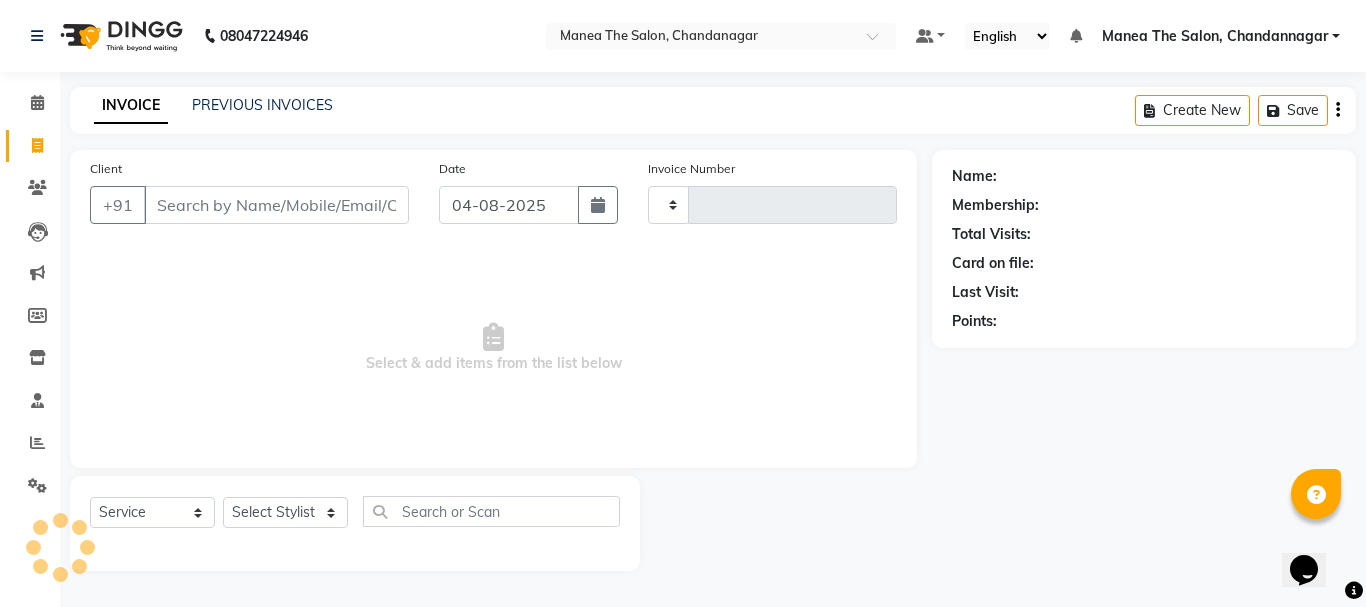 type on "1634" 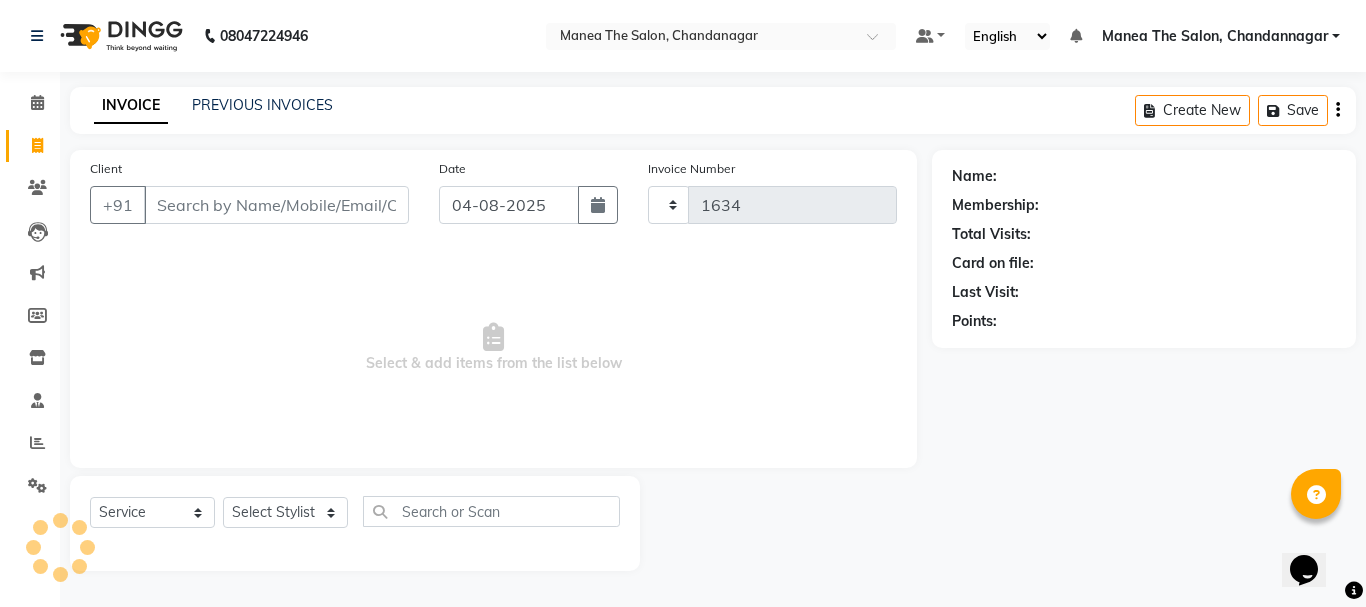 select on "7351" 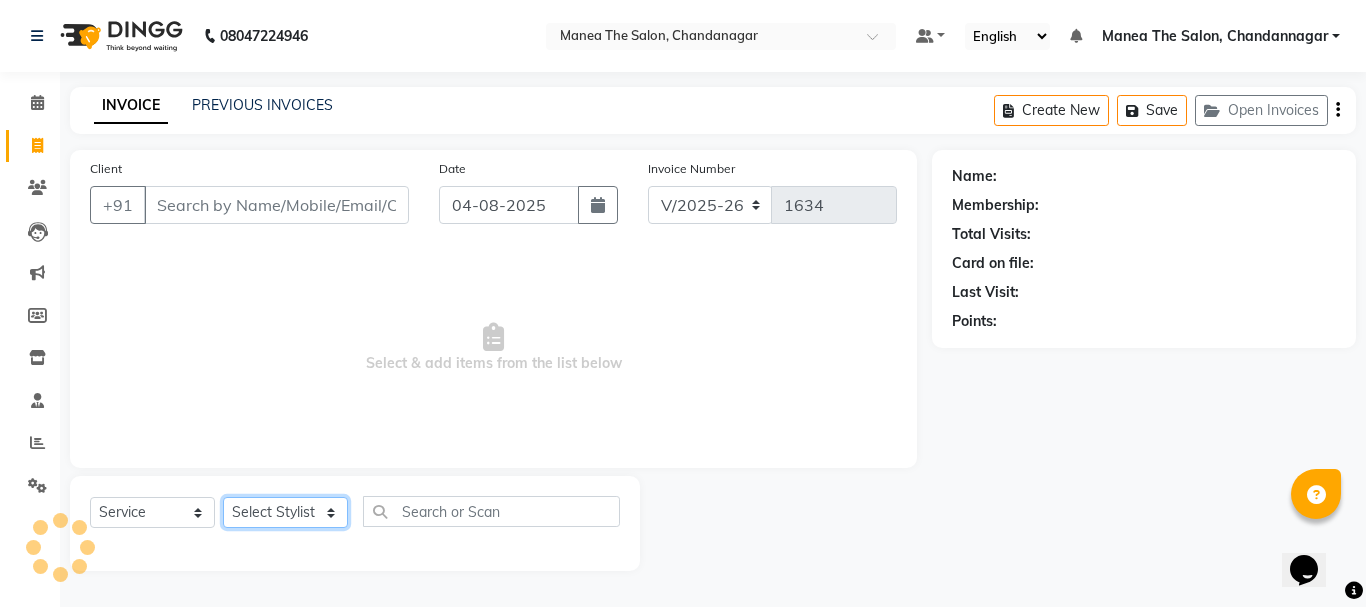 click on "Select Stylist [PERSON] [PERSON] [PERSON] [PERSON] [PERSON] [PERSON] [PERSON] [PERSON]" 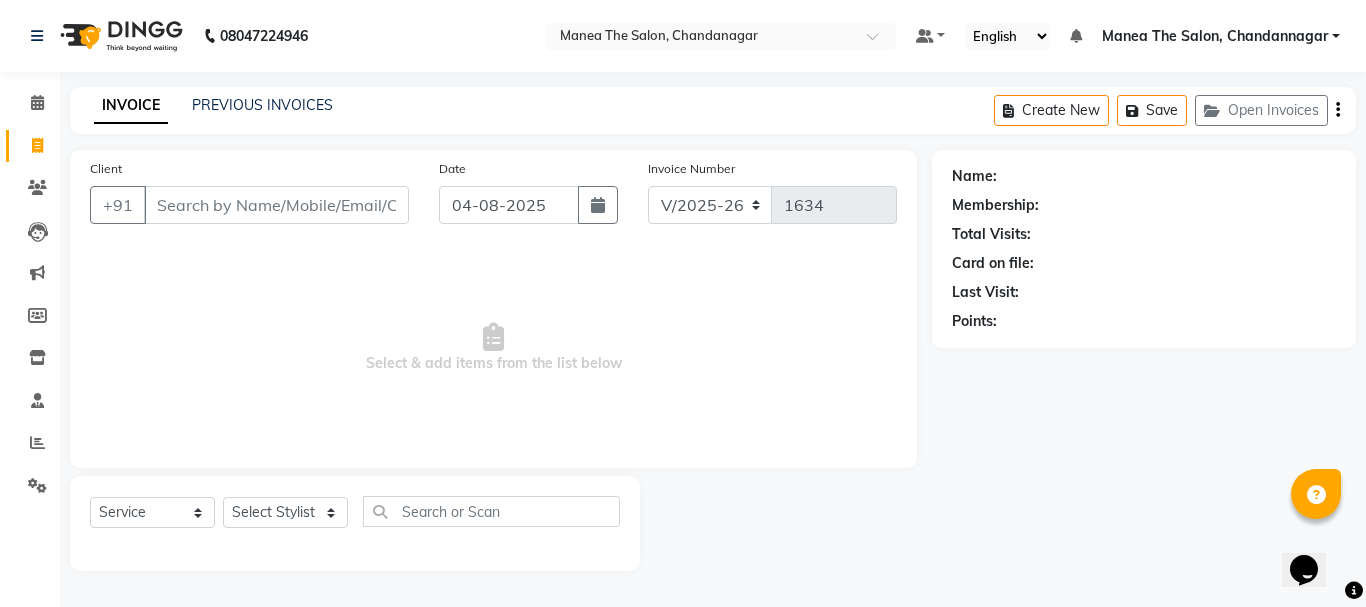 click on "Select & add items from the list below" at bounding box center (493, 348) 